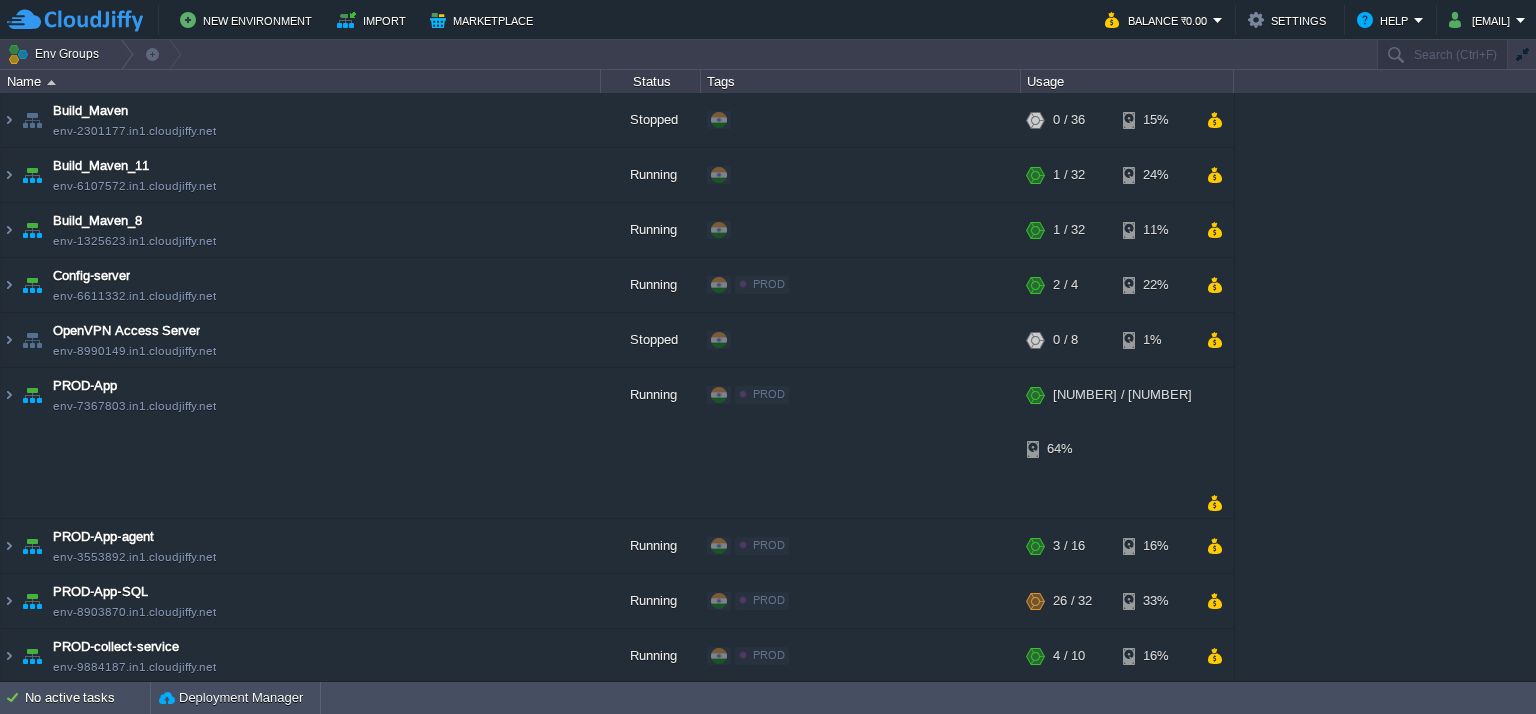 scroll, scrollTop: 0, scrollLeft: 0, axis: both 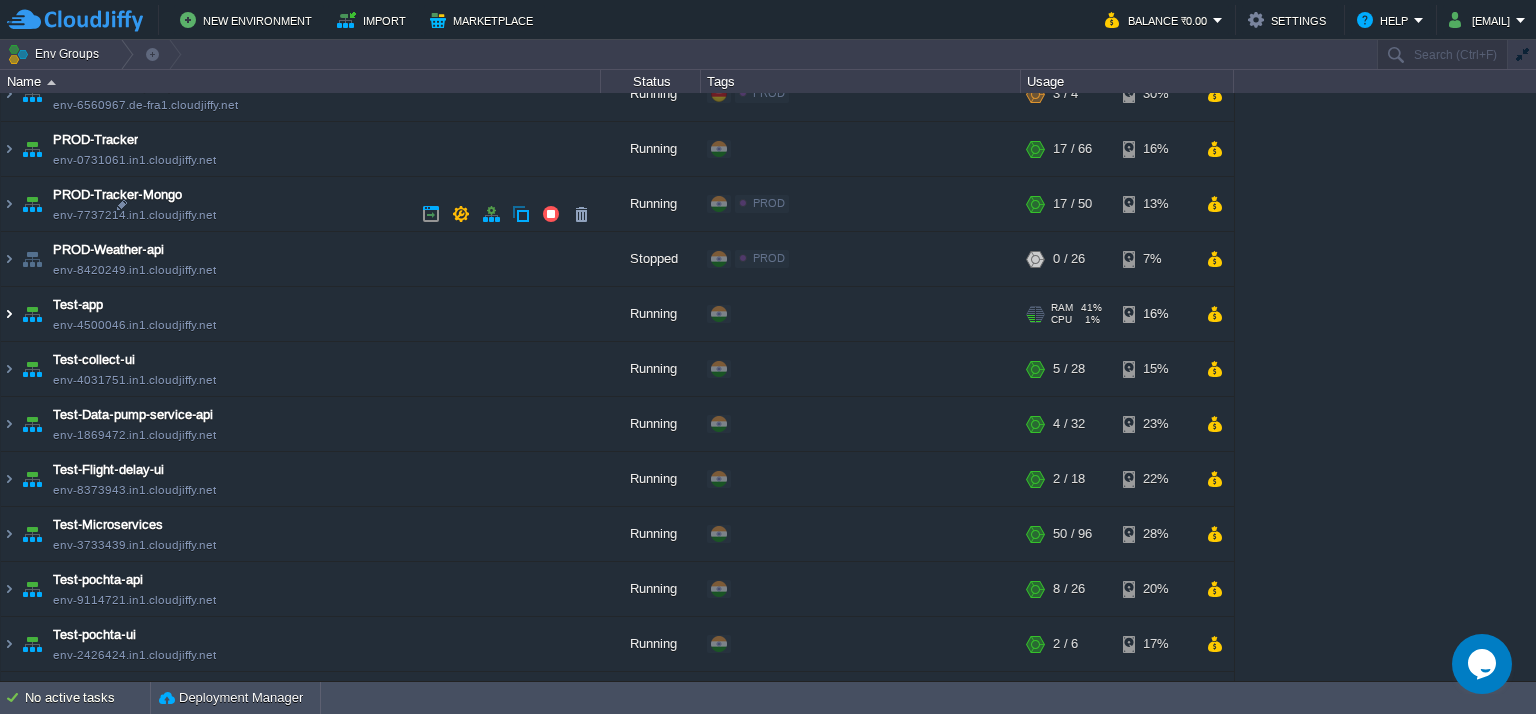 click at bounding box center (9, 314) 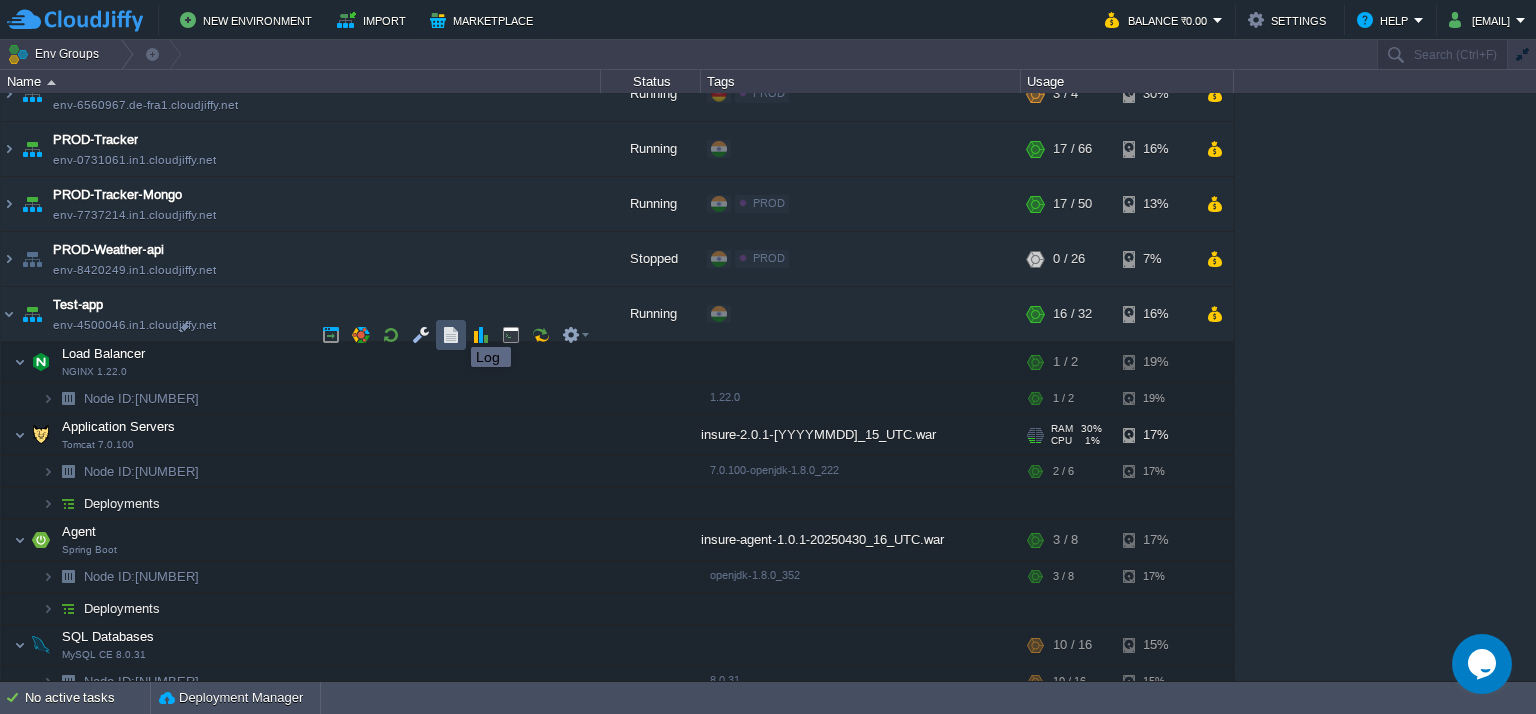 click at bounding box center (451, 335) 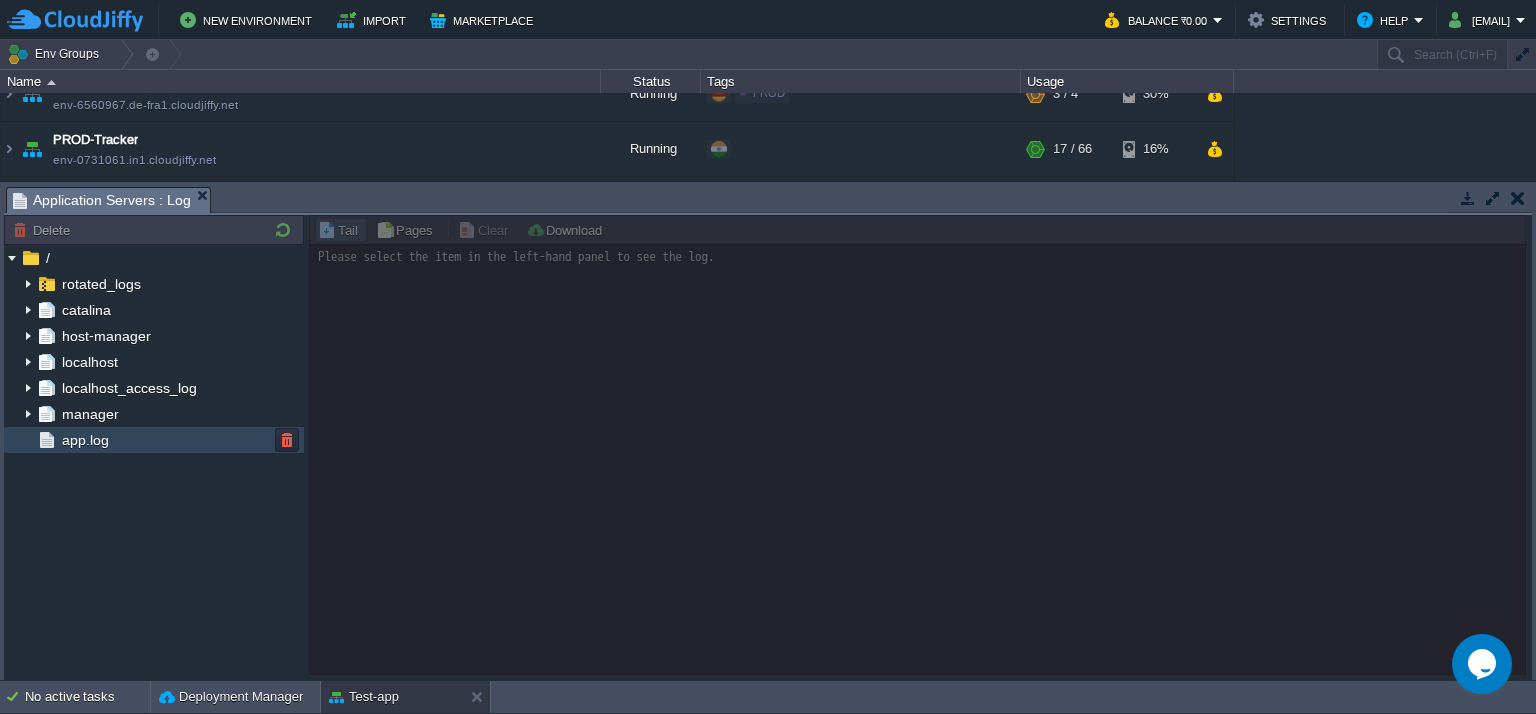 click on "app.log" at bounding box center (85, 440) 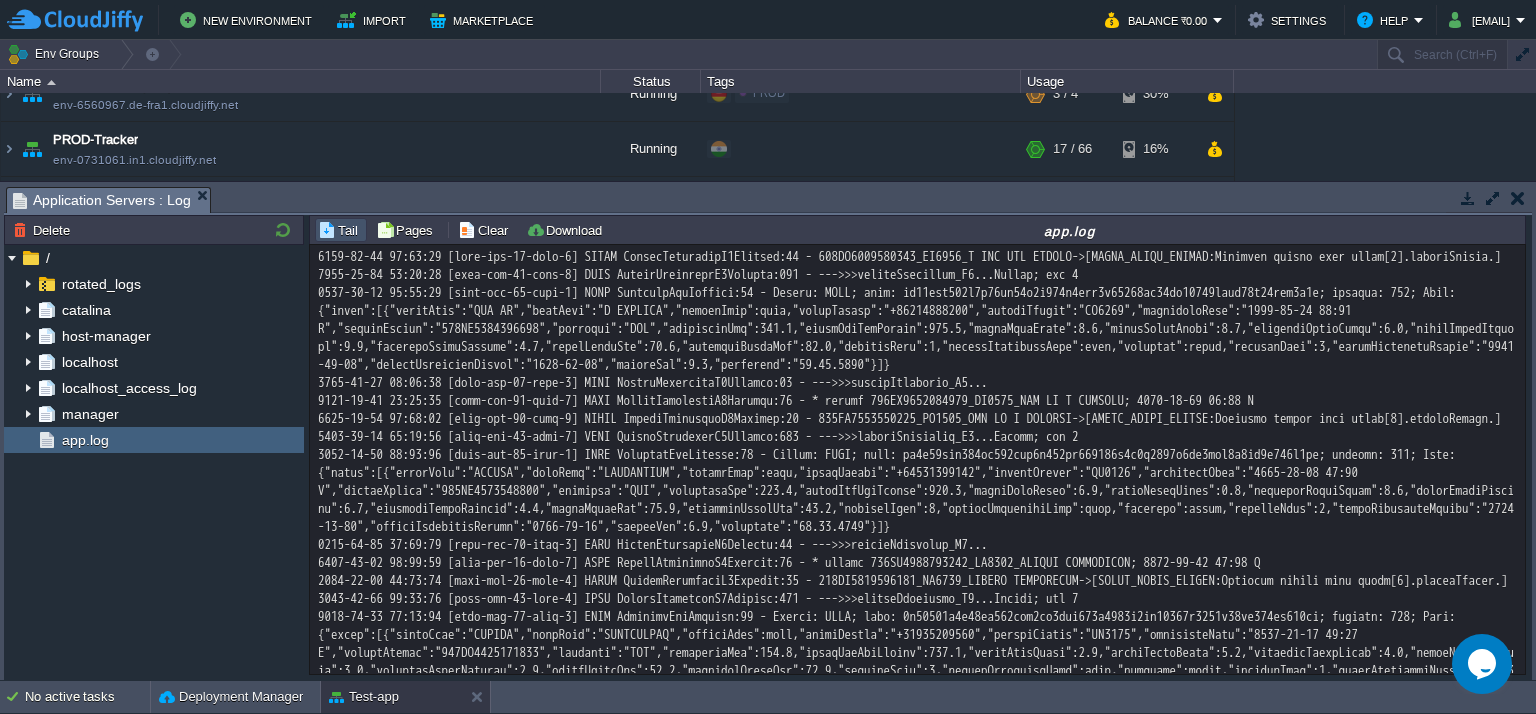 scroll, scrollTop: 32311, scrollLeft: 0, axis: vertical 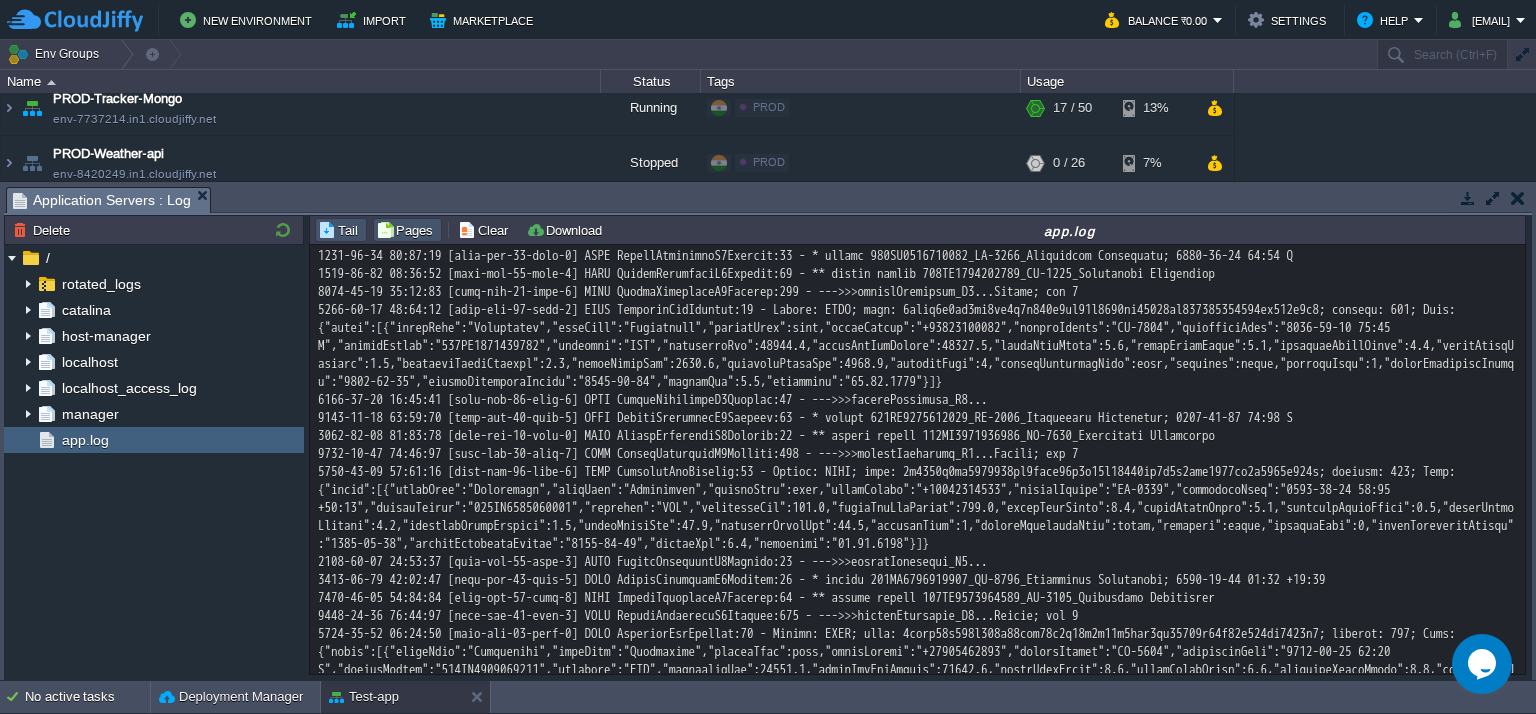 click on "Pages" at bounding box center [407, 230] 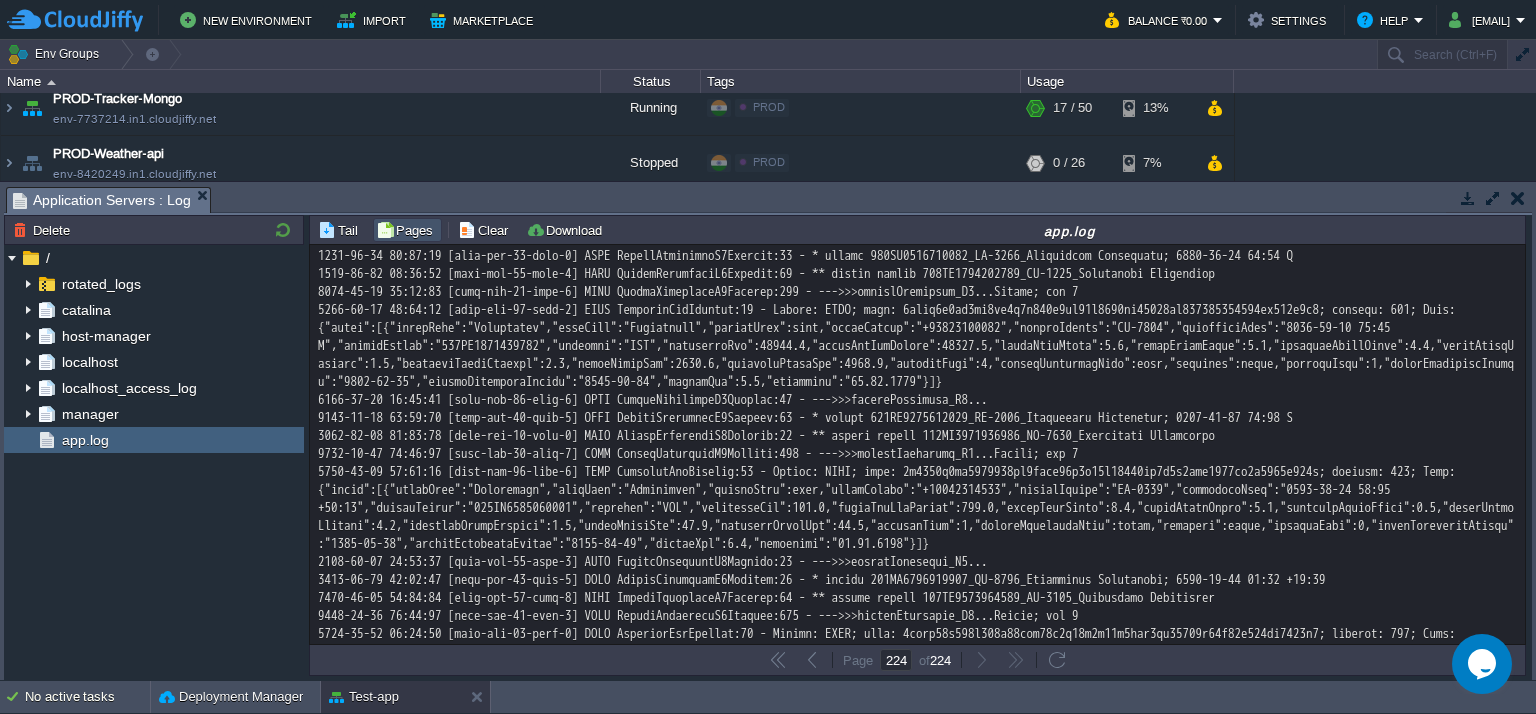 scroll, scrollTop: 32315, scrollLeft: 0, axis: vertical 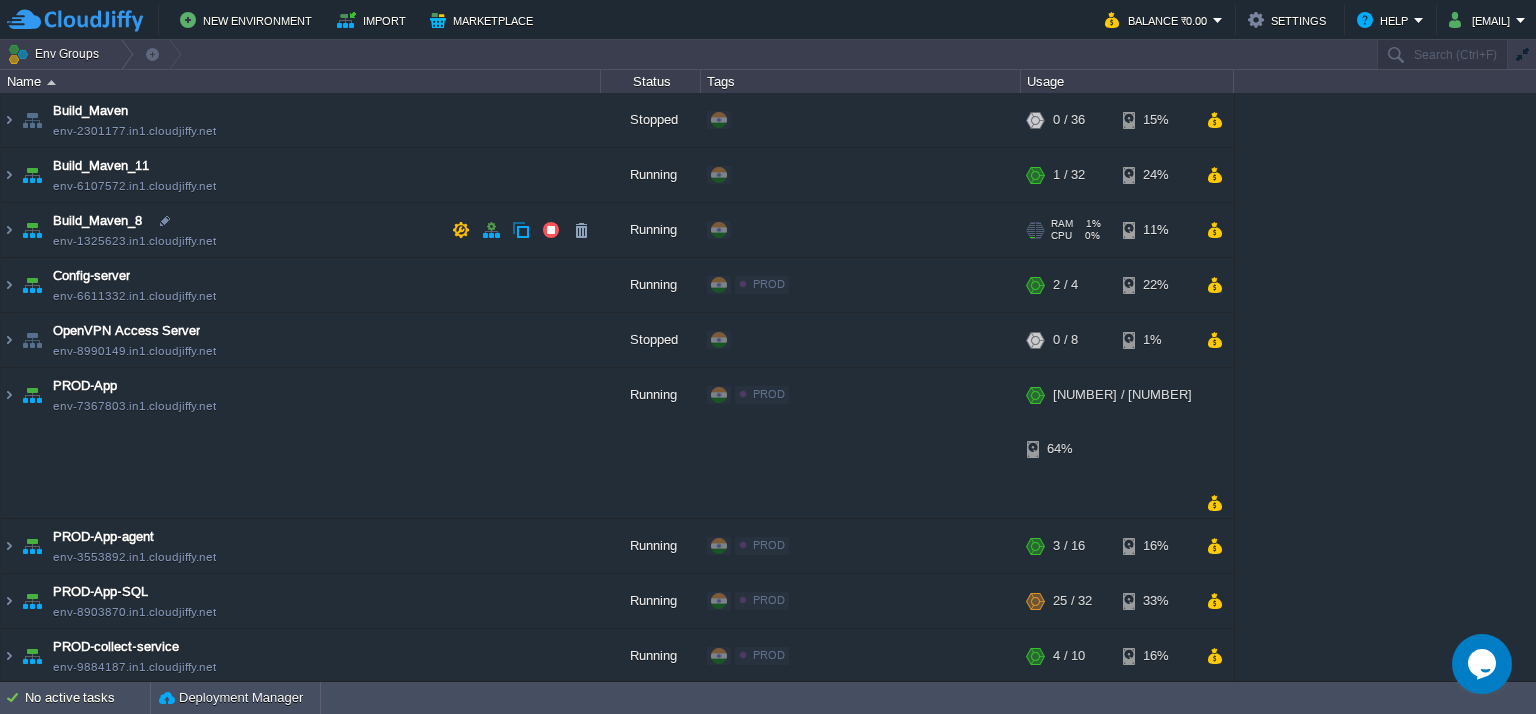 click at bounding box center [32, 230] 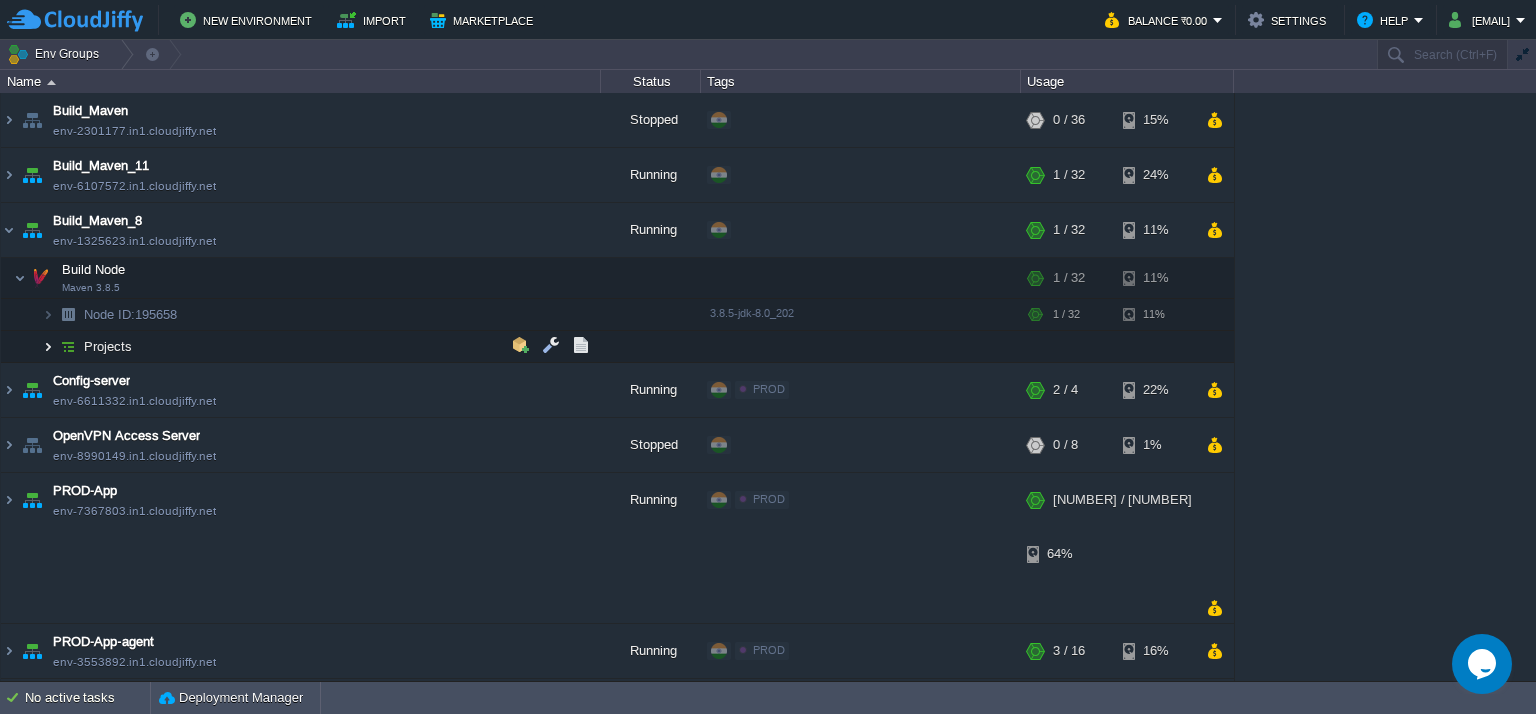 click at bounding box center (48, 346) 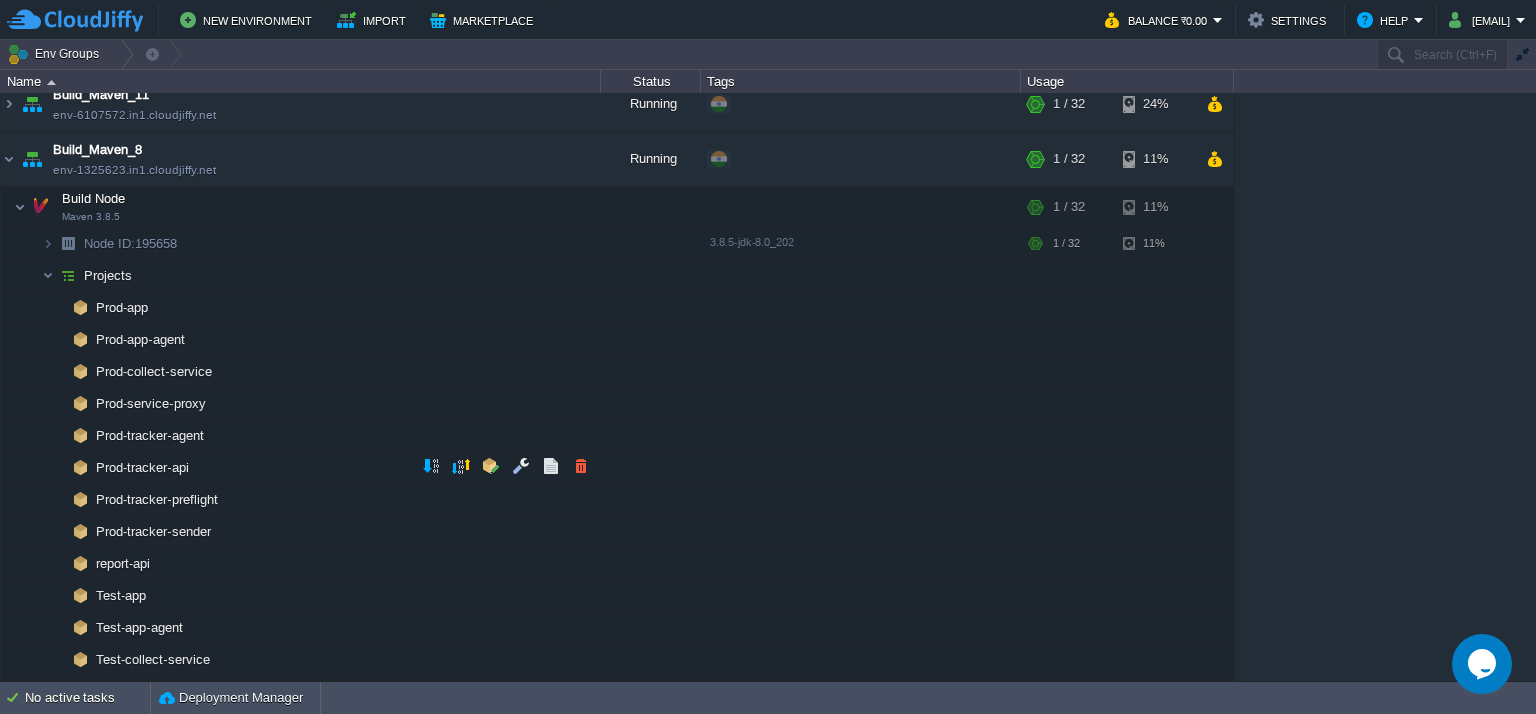 scroll, scrollTop: 200, scrollLeft: 0, axis: vertical 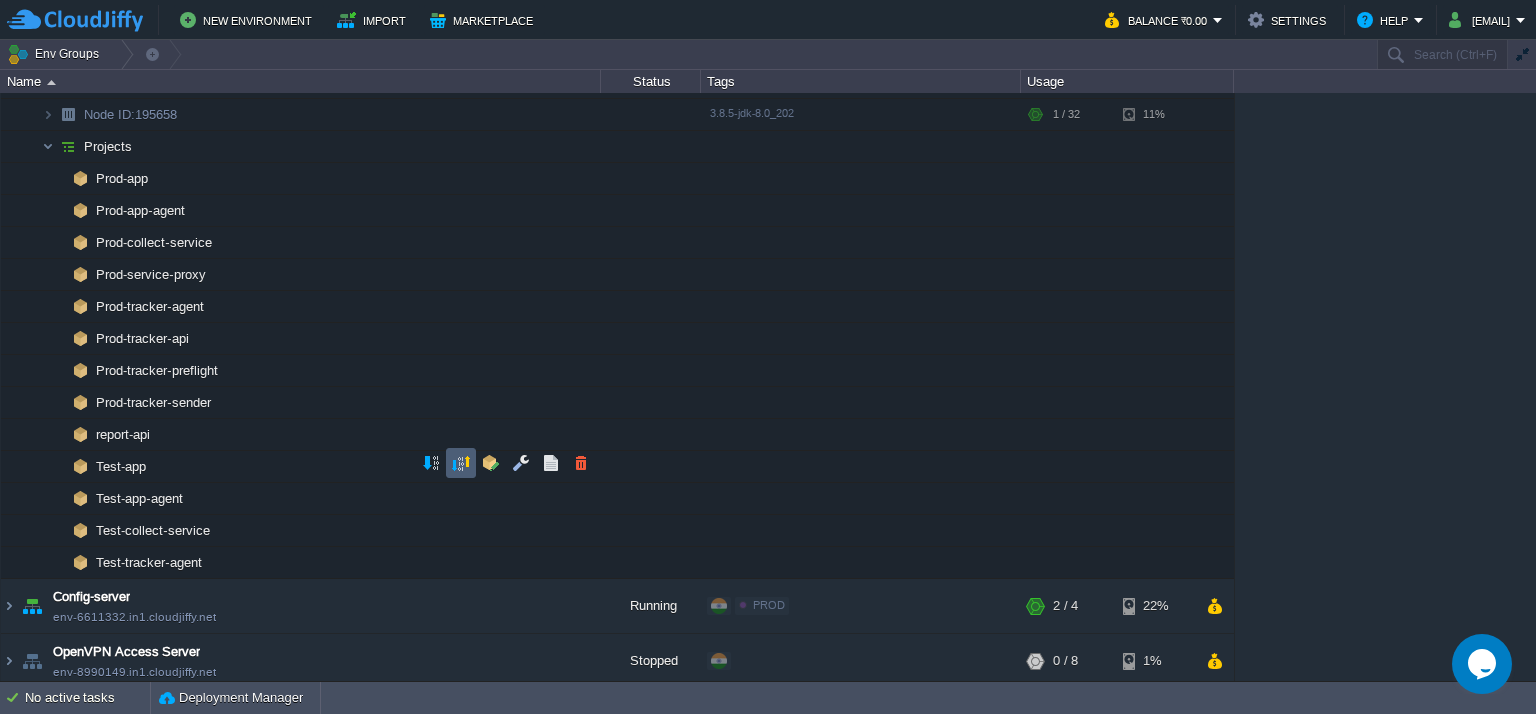 click at bounding box center (461, 463) 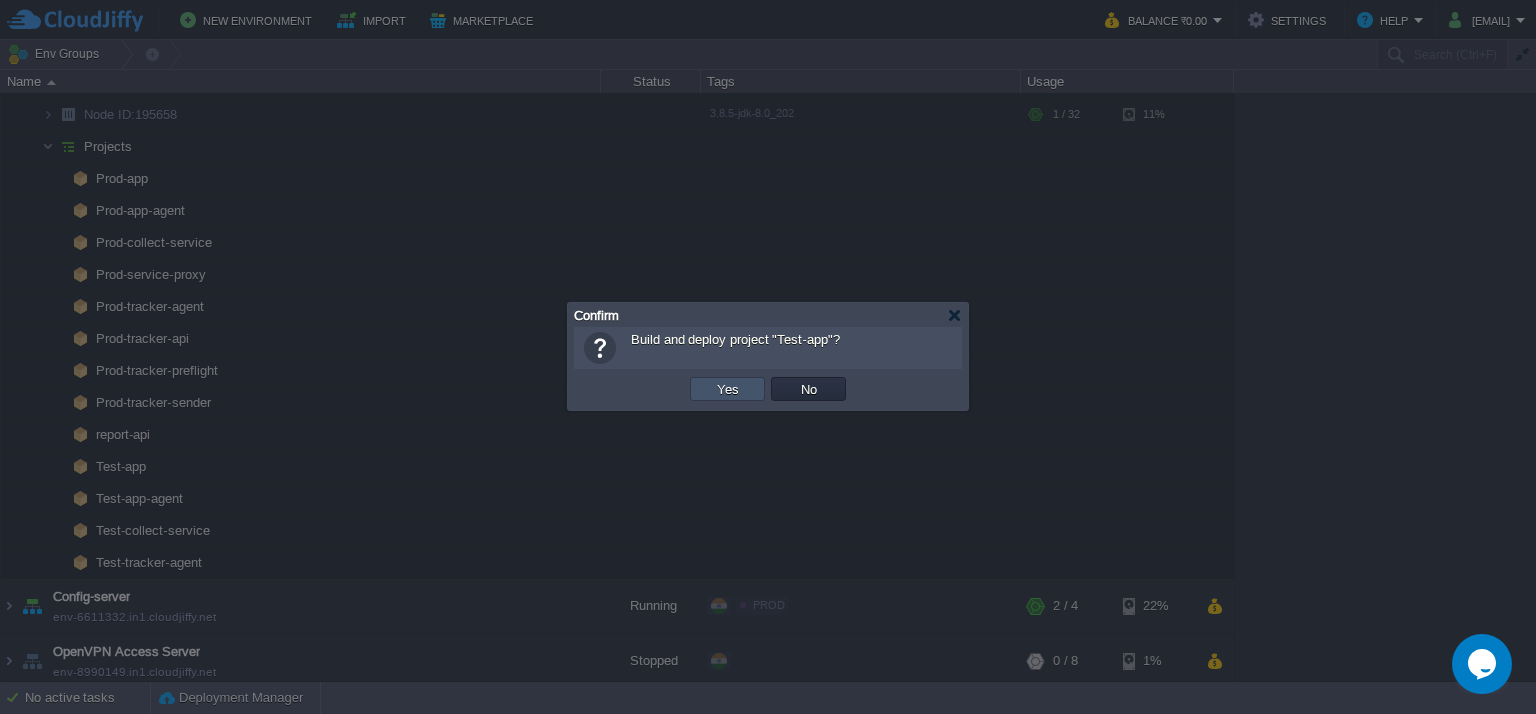 click on "Yes" at bounding box center [728, 389] 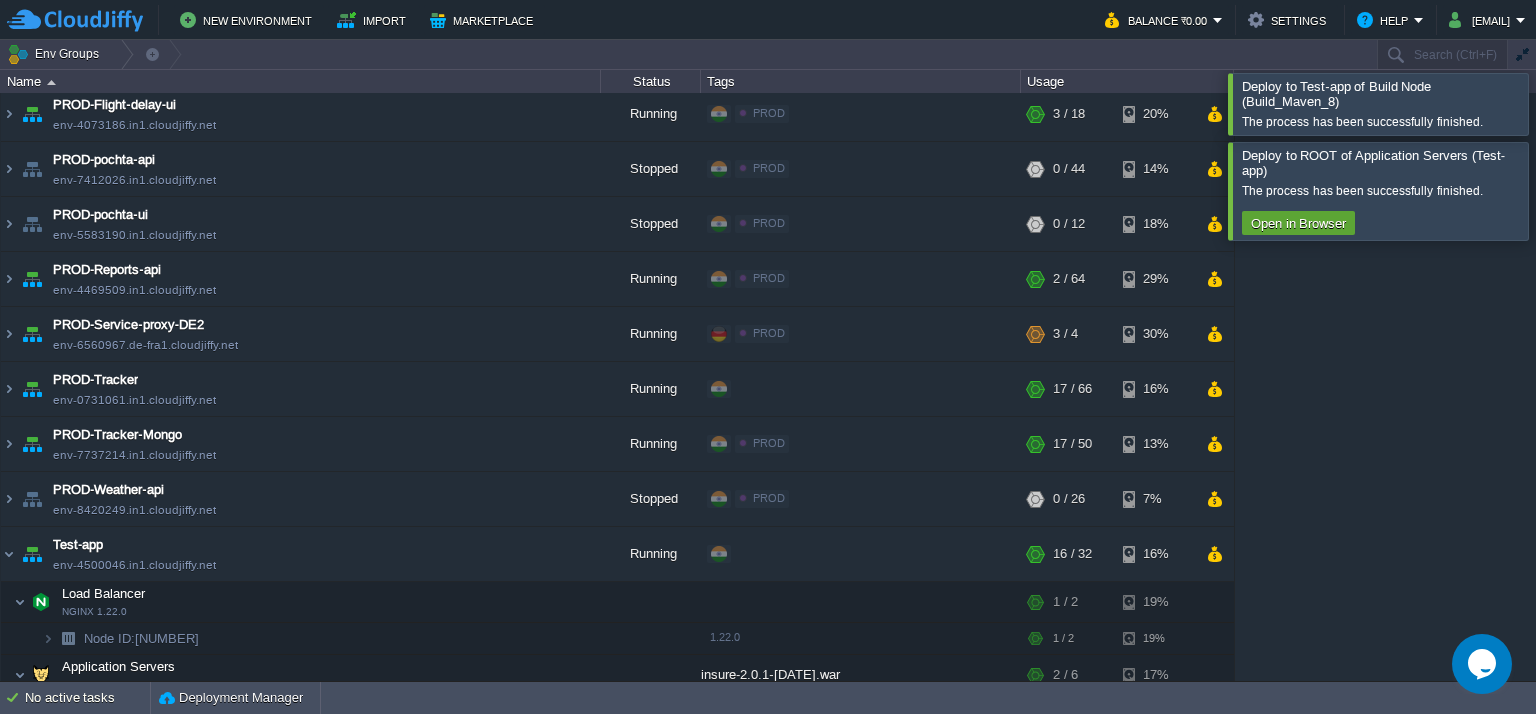 scroll, scrollTop: 242, scrollLeft: 0, axis: vertical 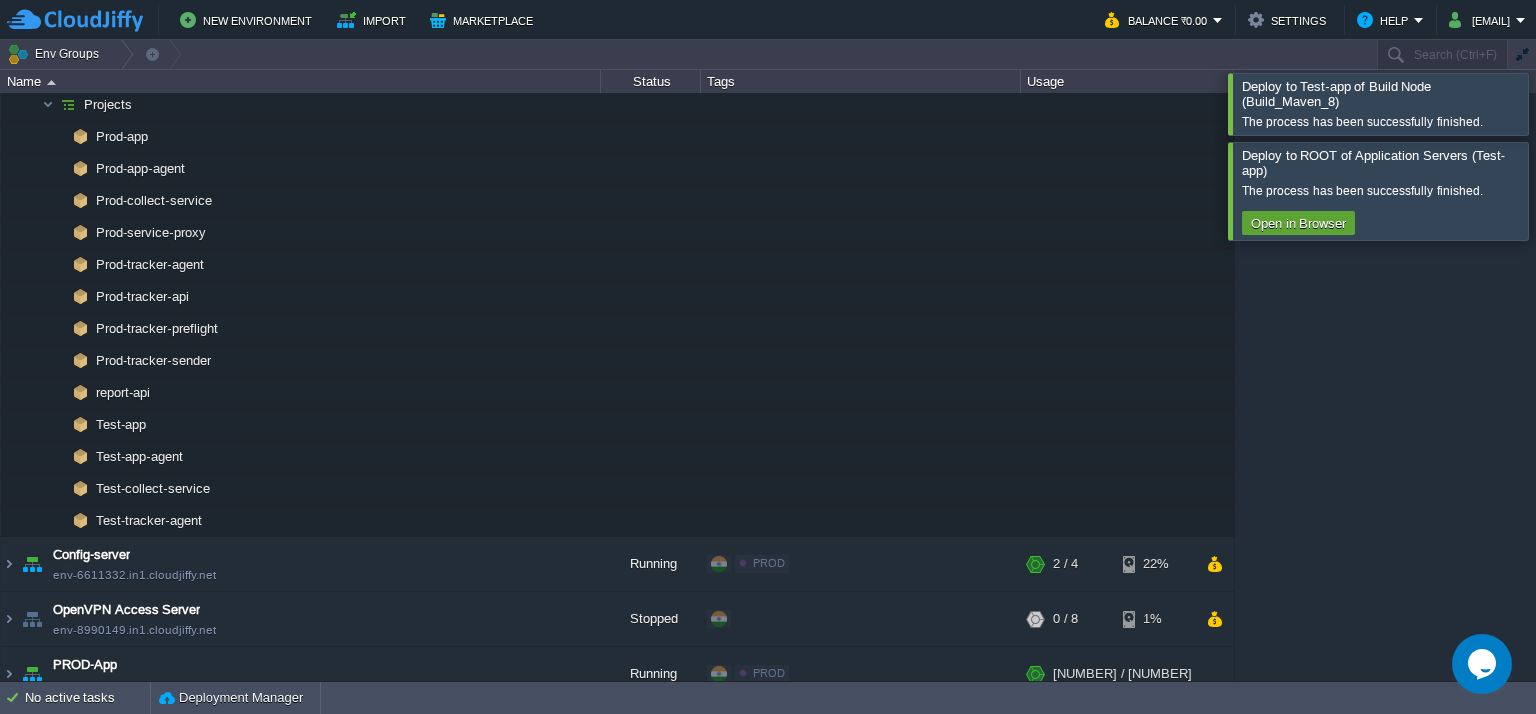 click at bounding box center [1560, 103] 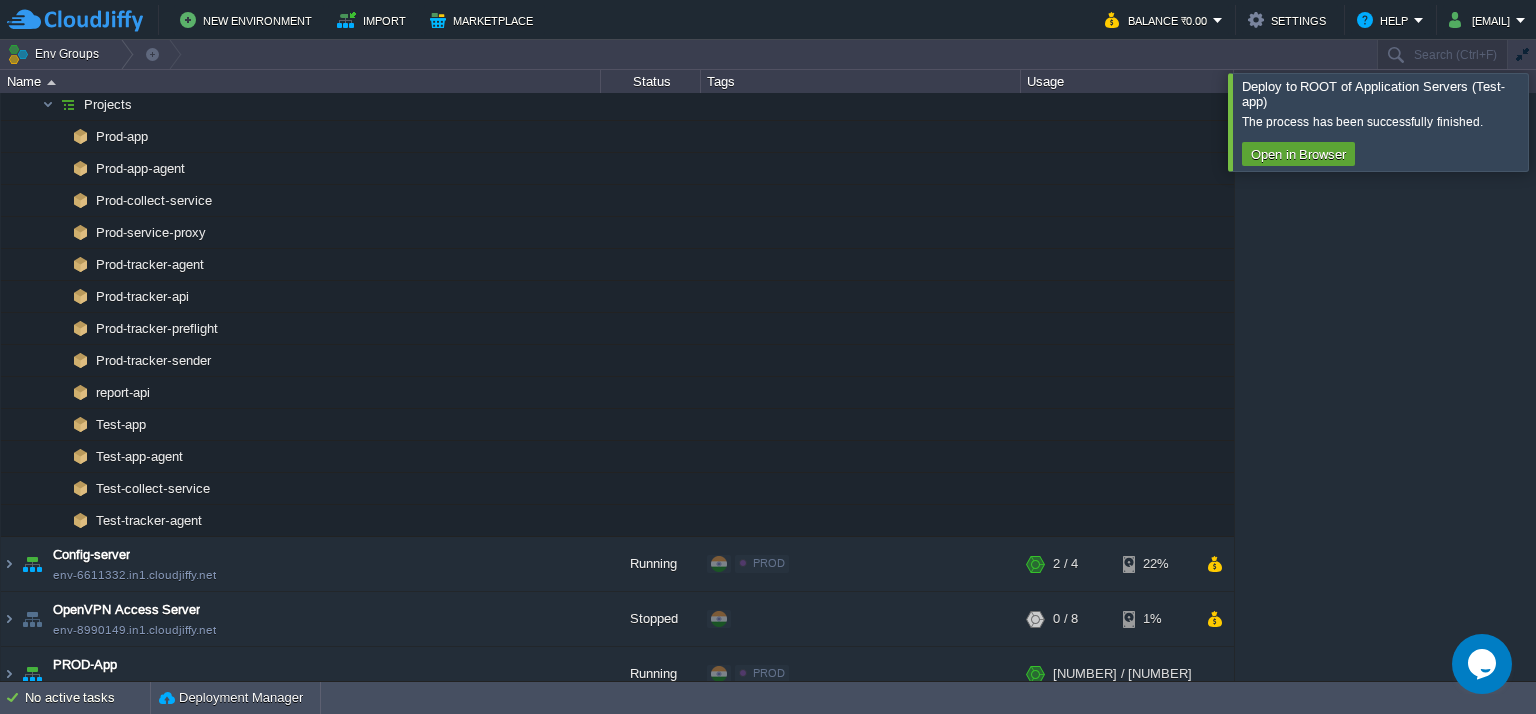 click at bounding box center [1560, 121] 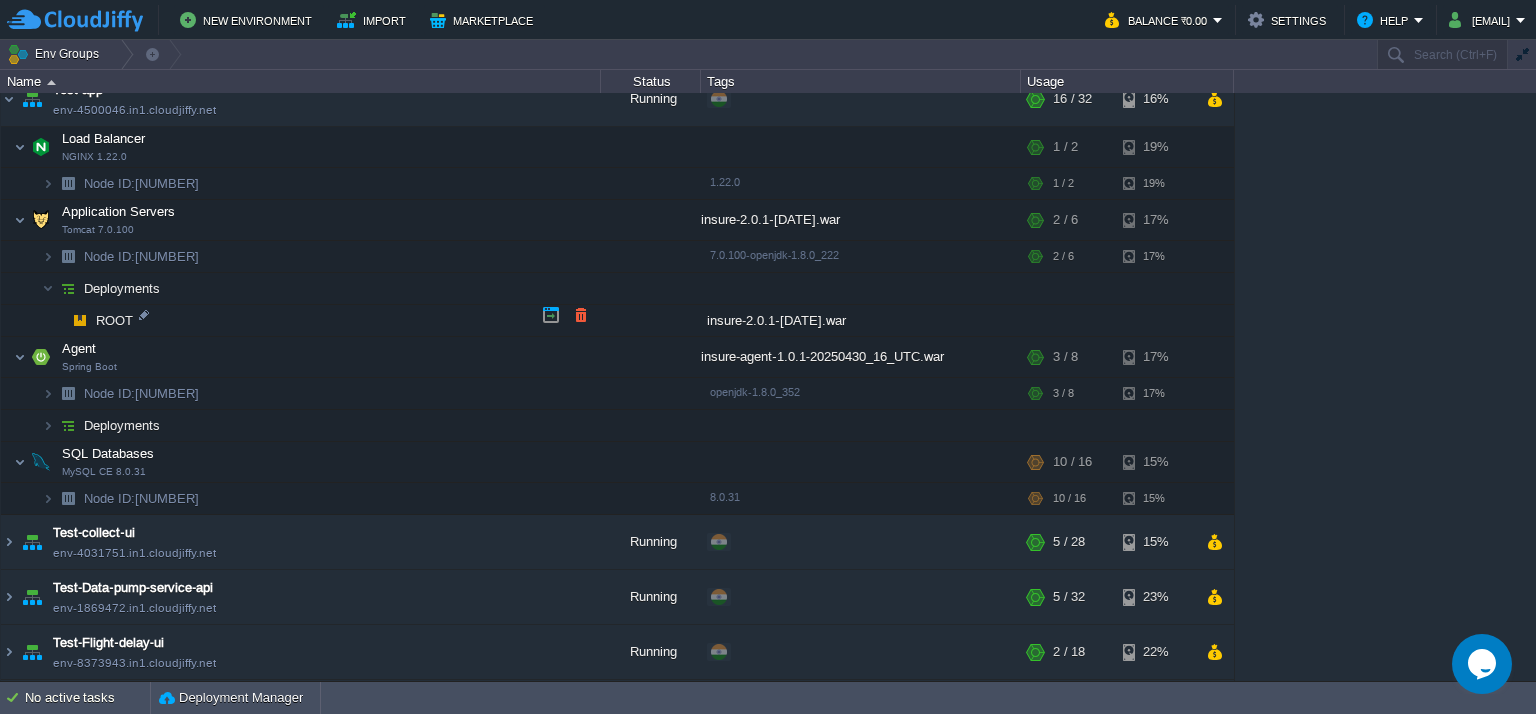 scroll, scrollTop: 1492, scrollLeft: 0, axis: vertical 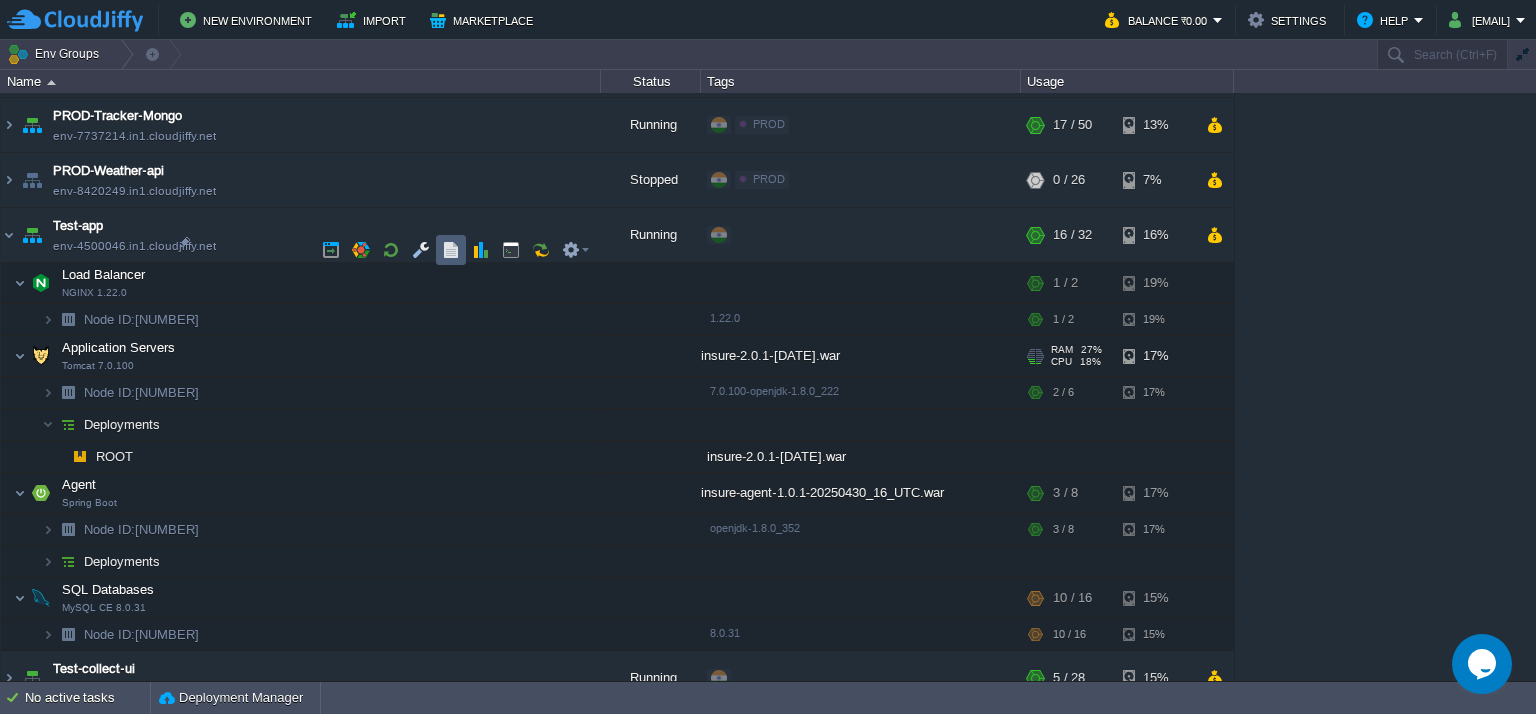 click at bounding box center [451, 250] 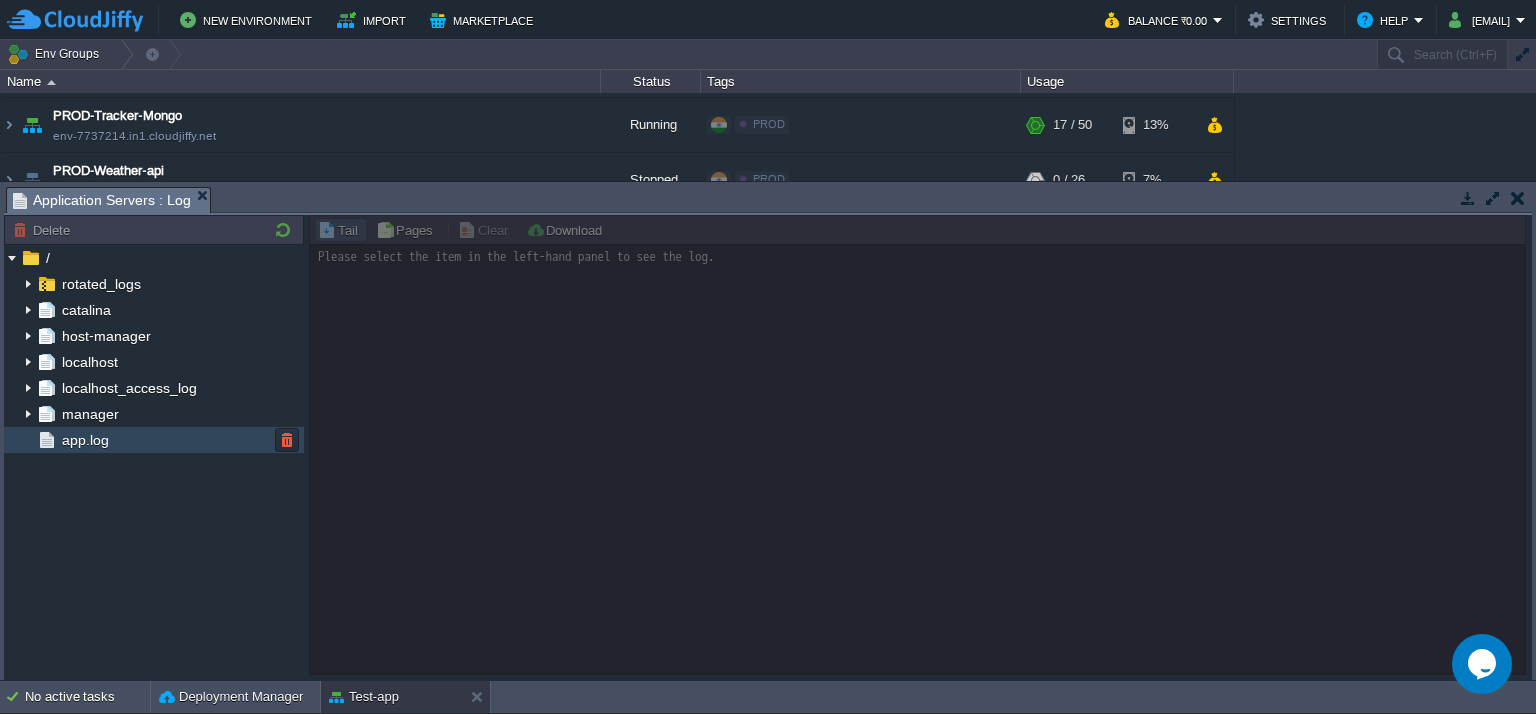 click on "app.log" at bounding box center [154, 440] 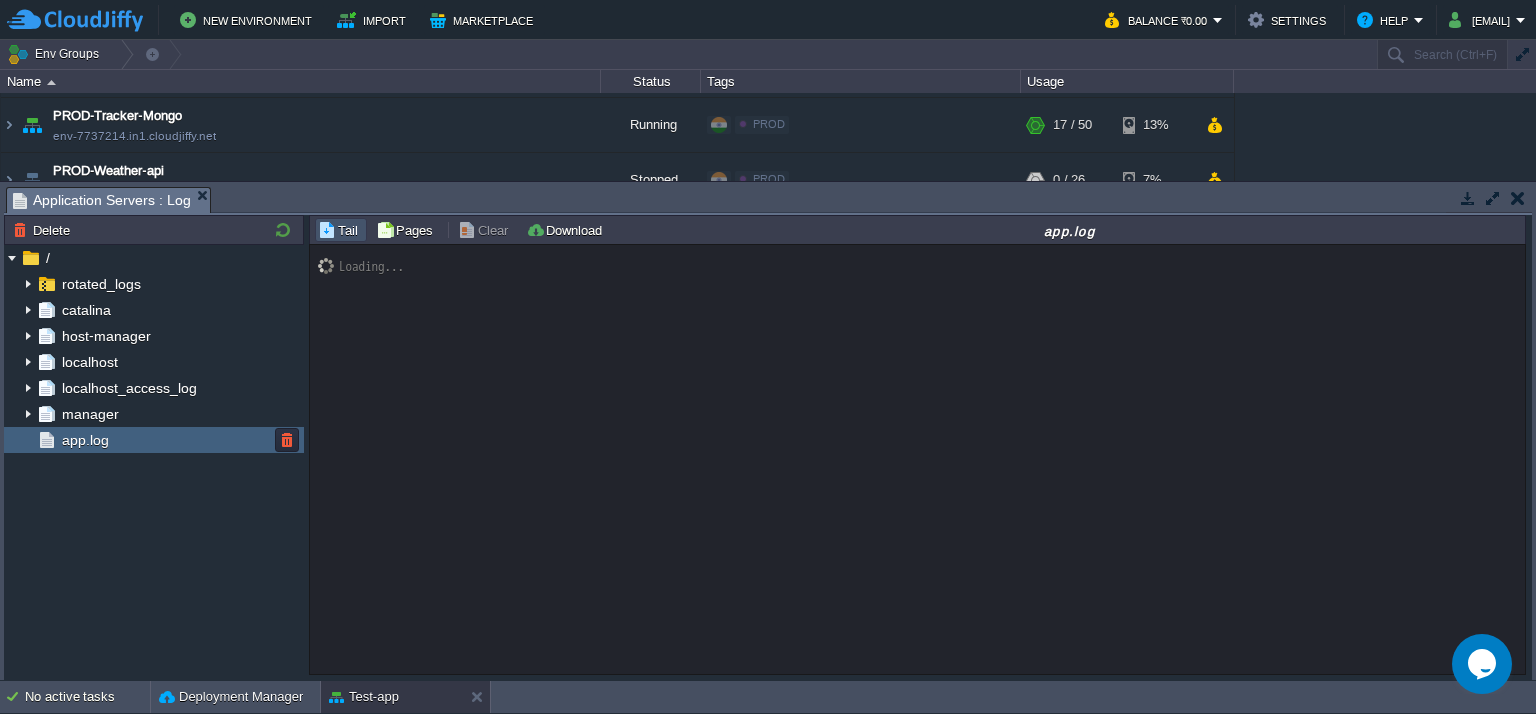 scroll, scrollTop: 32128, scrollLeft: 0, axis: vertical 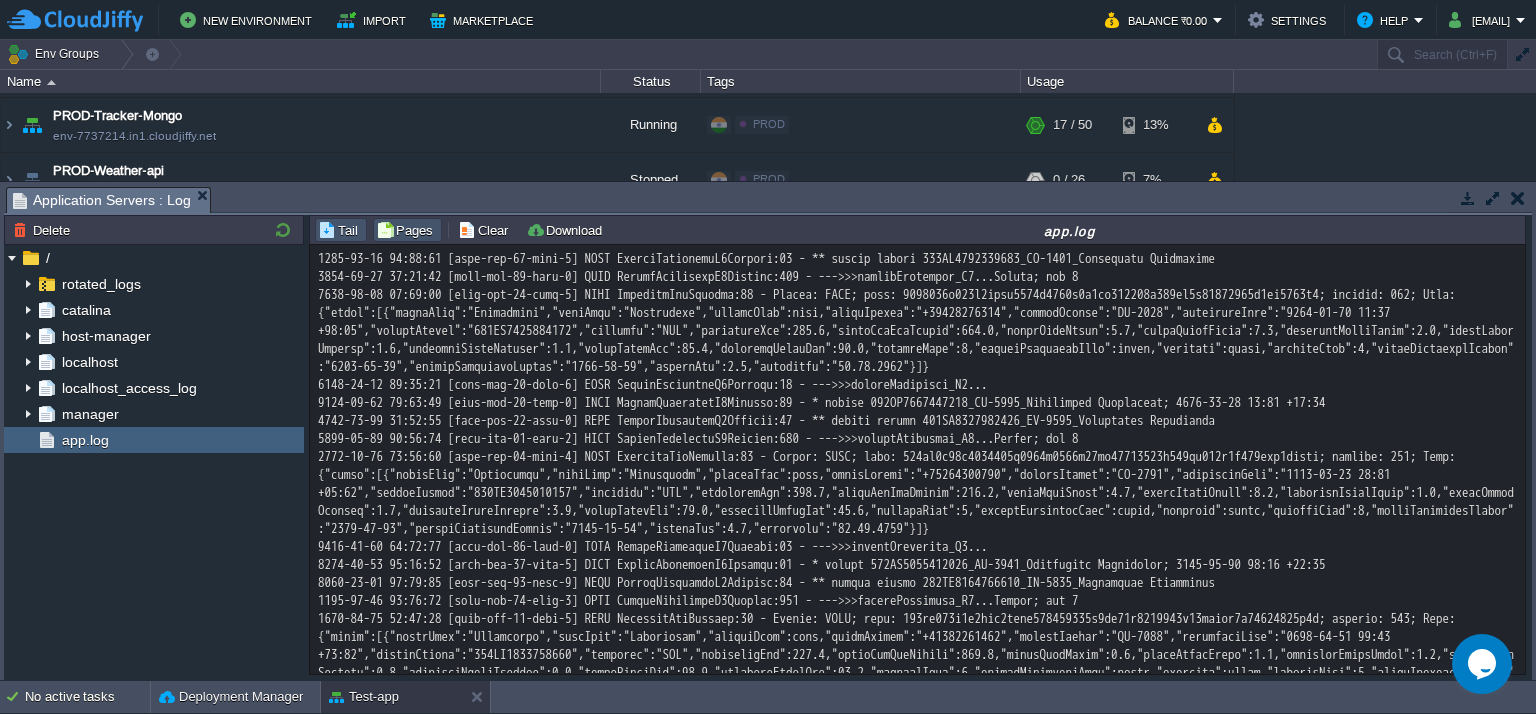 click on "Pages" at bounding box center [407, 230] 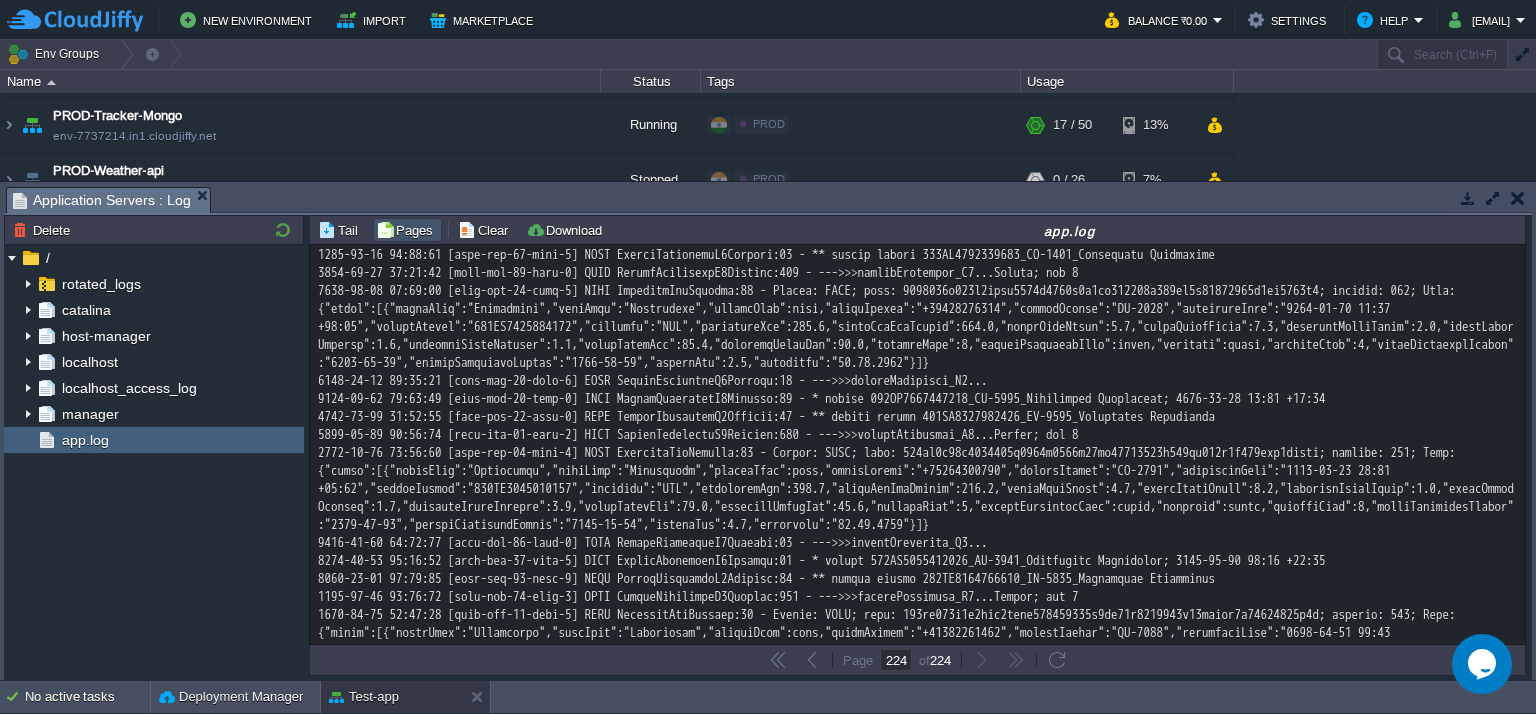 click at bounding box center (918, -14712) 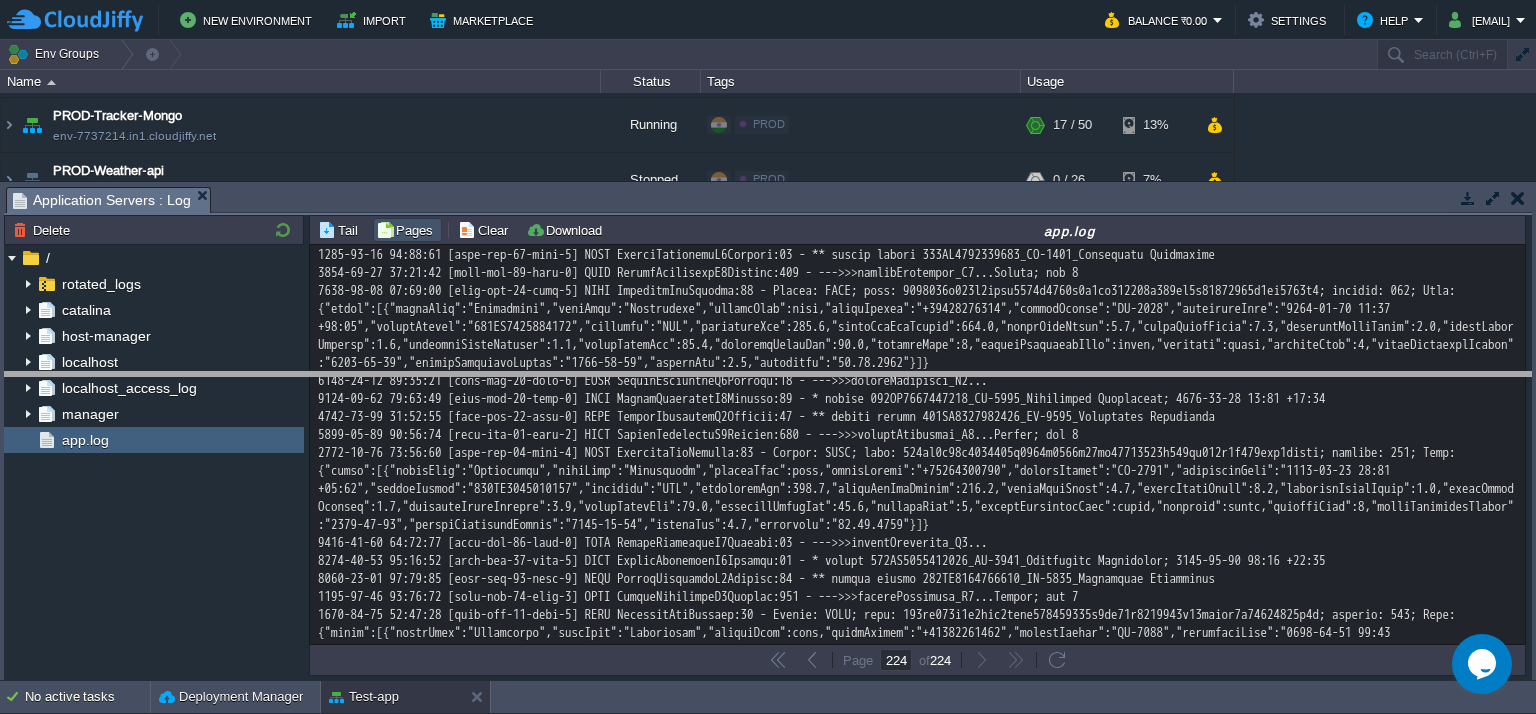 drag, startPoint x: 248, startPoint y: 188, endPoint x: 253, endPoint y: 388, distance: 200.06248 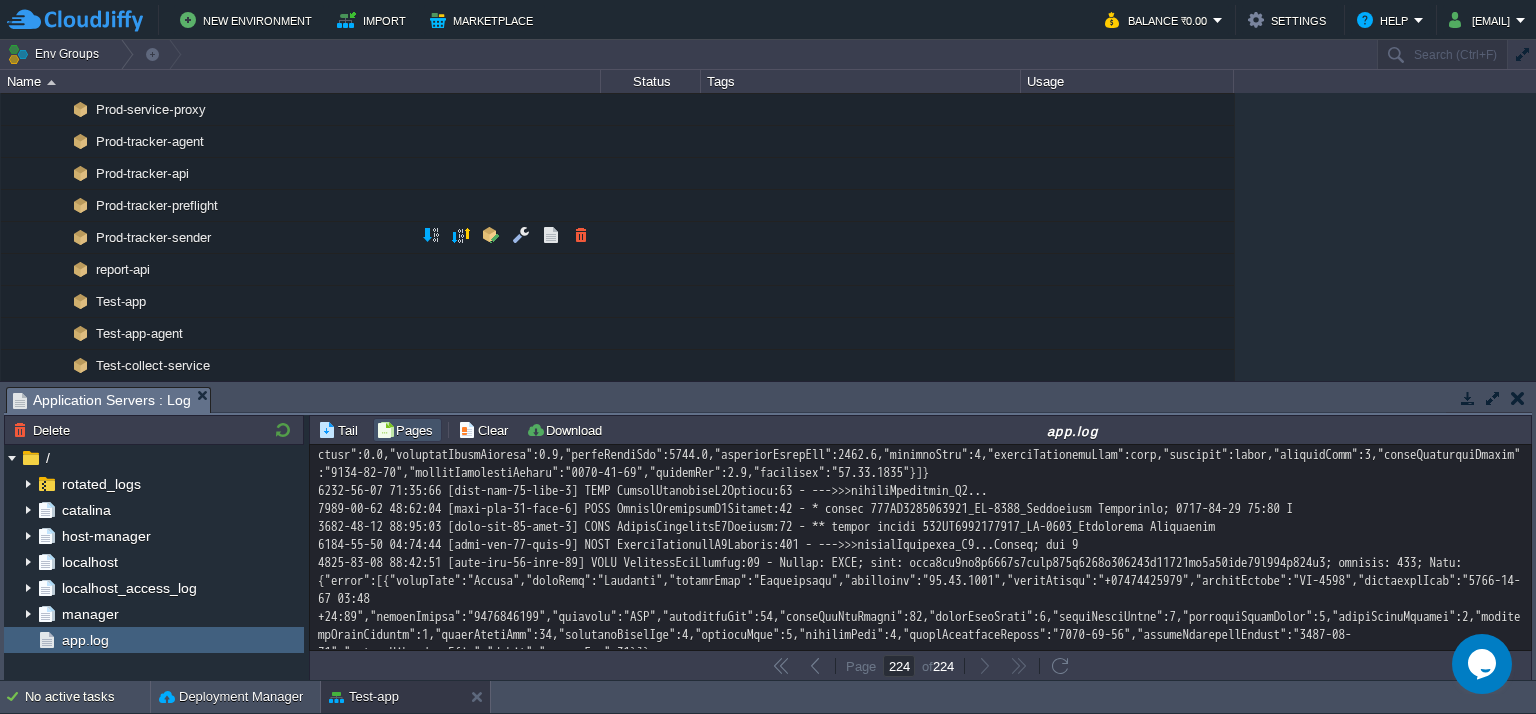 scroll, scrollTop: 400, scrollLeft: 0, axis: vertical 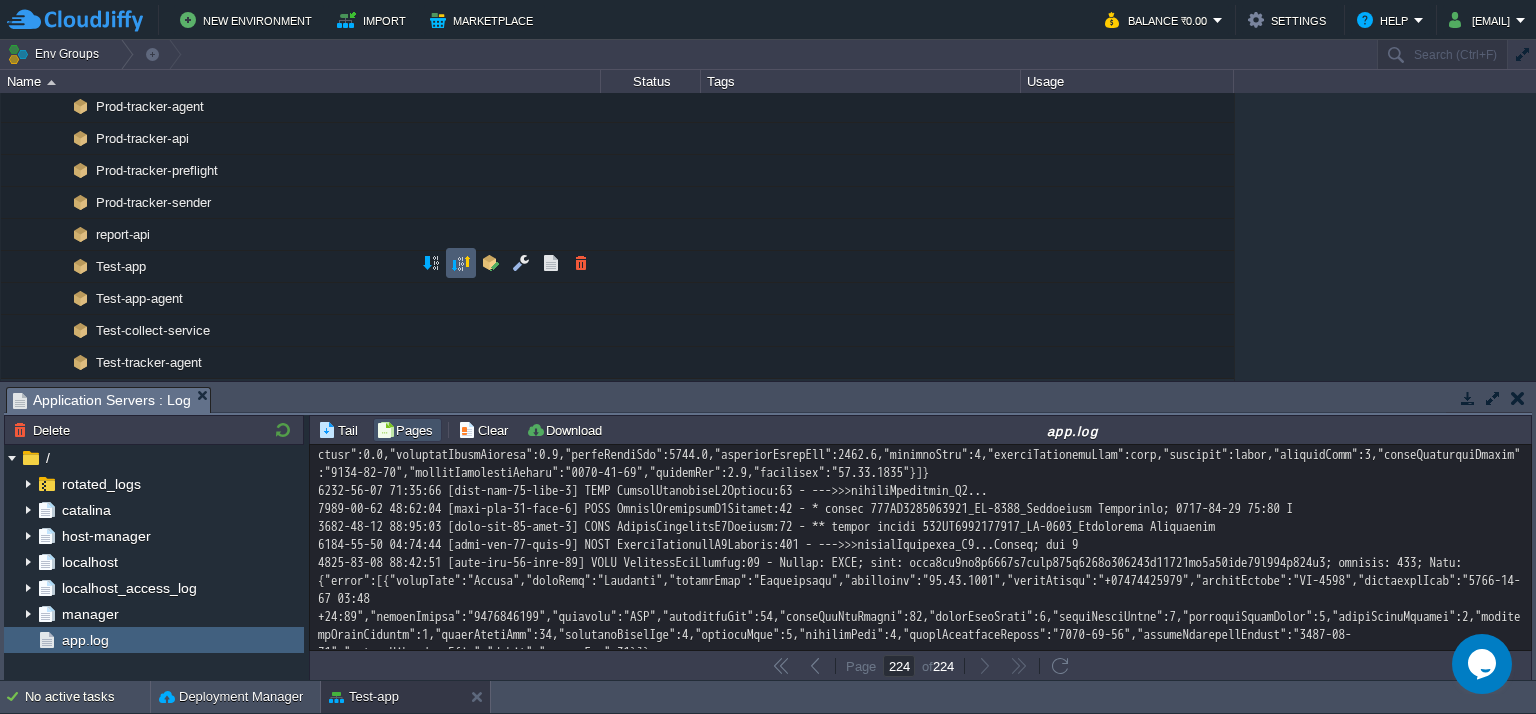 click at bounding box center (461, 263) 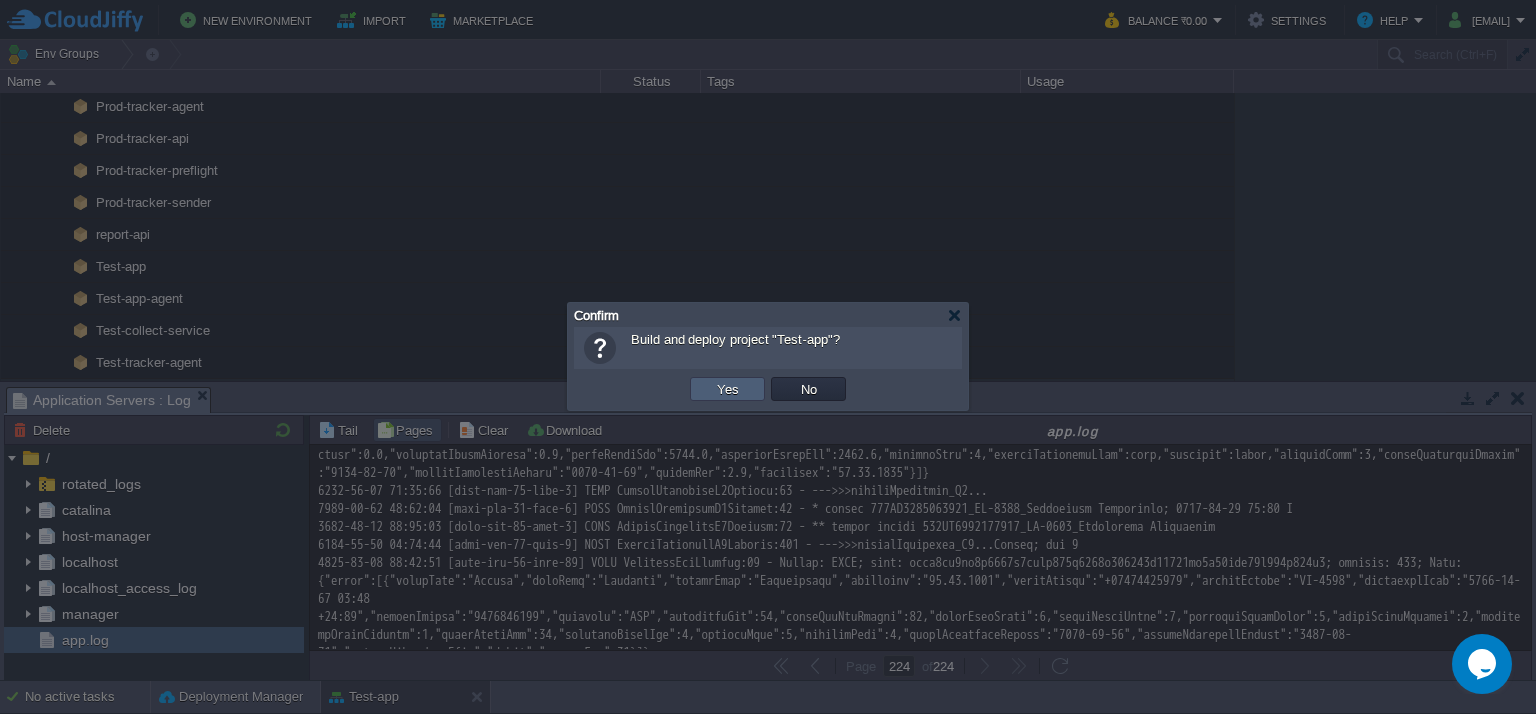 click on "Yes" at bounding box center [728, 389] 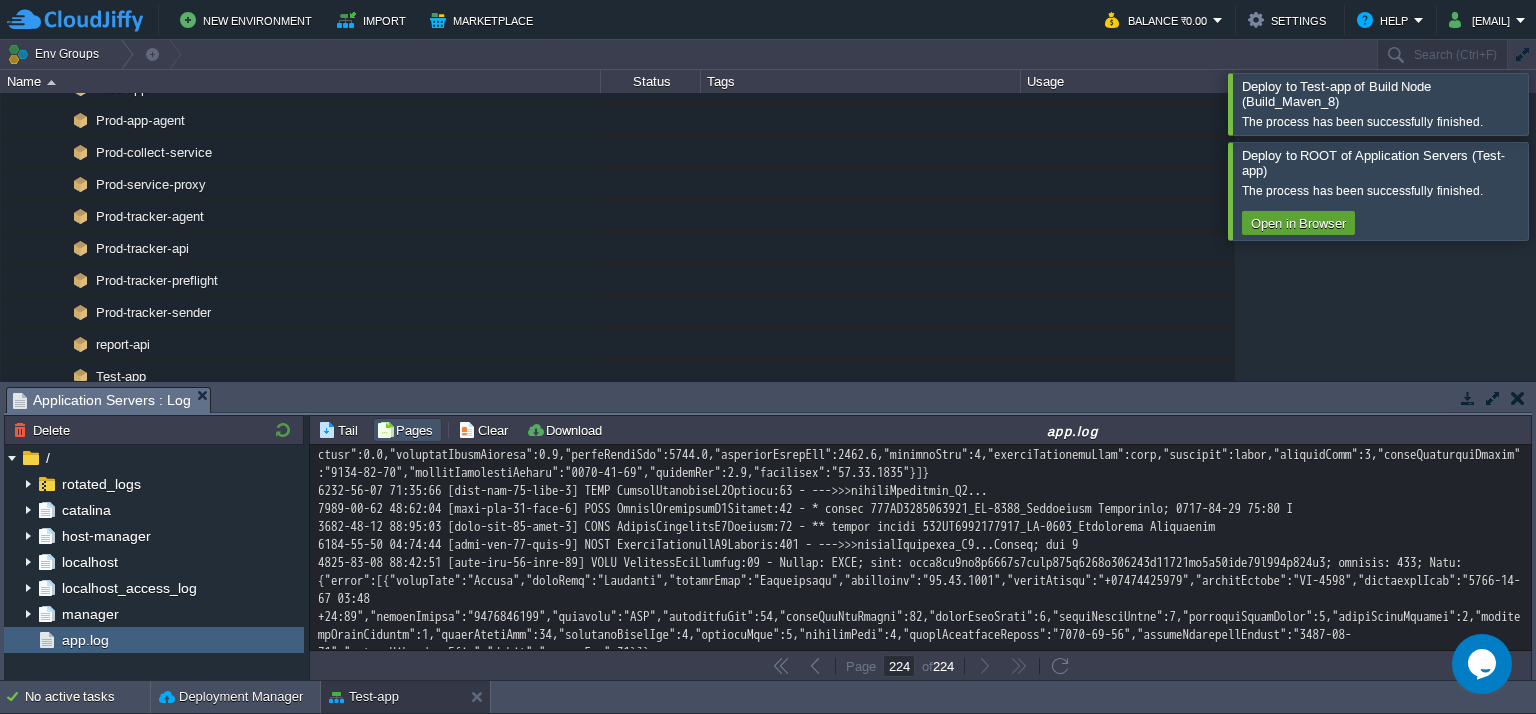 scroll, scrollTop: 290, scrollLeft: 0, axis: vertical 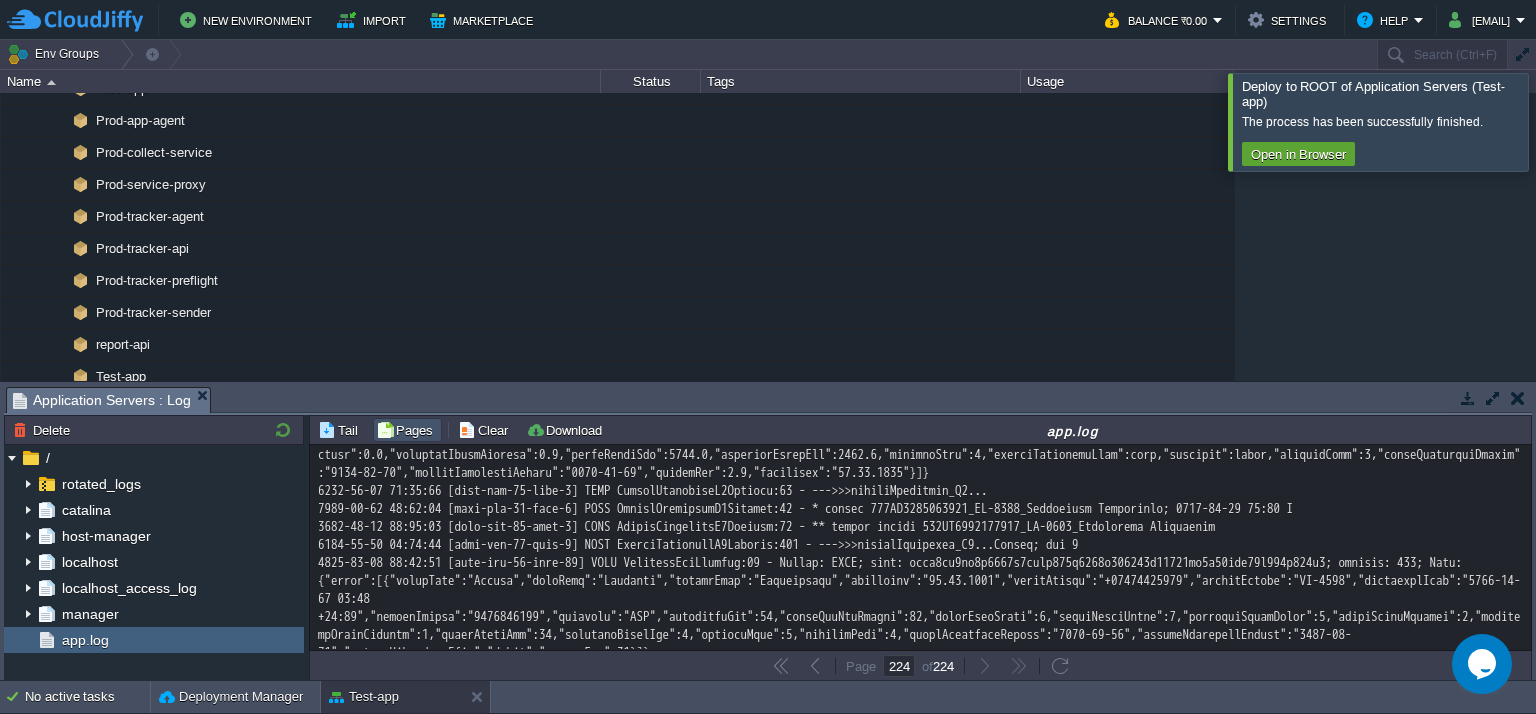 click at bounding box center (1560, 121) 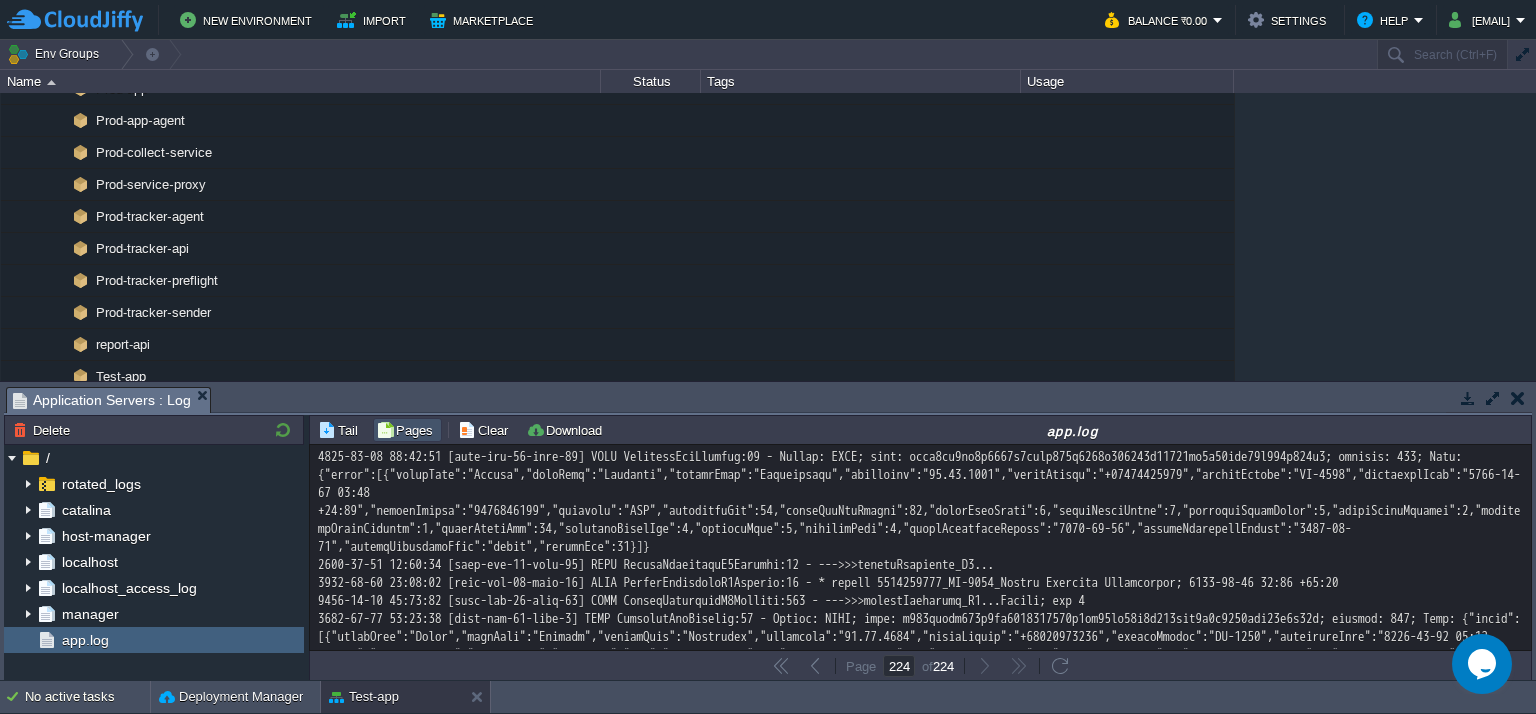scroll, scrollTop: 32327, scrollLeft: 0, axis: vertical 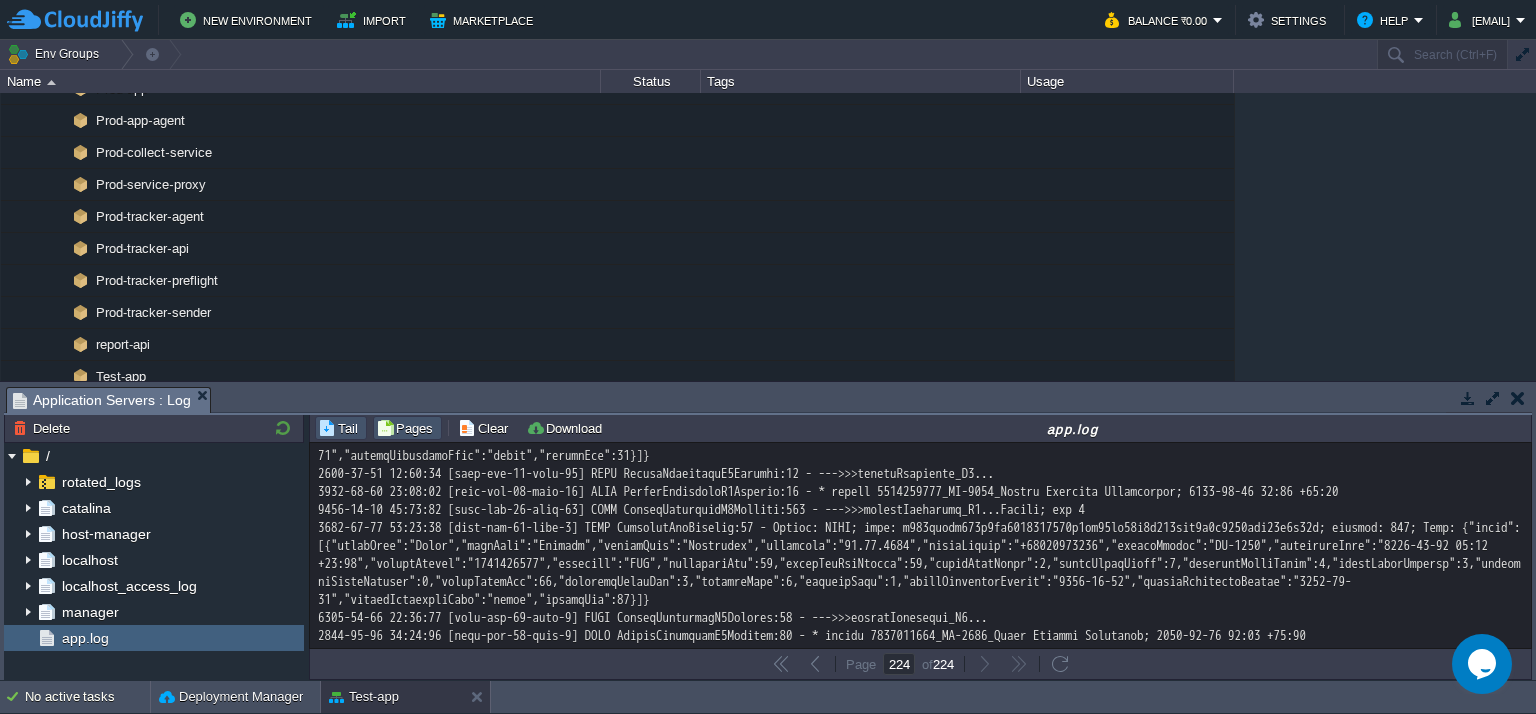 click on "Tail" at bounding box center (341, 428) 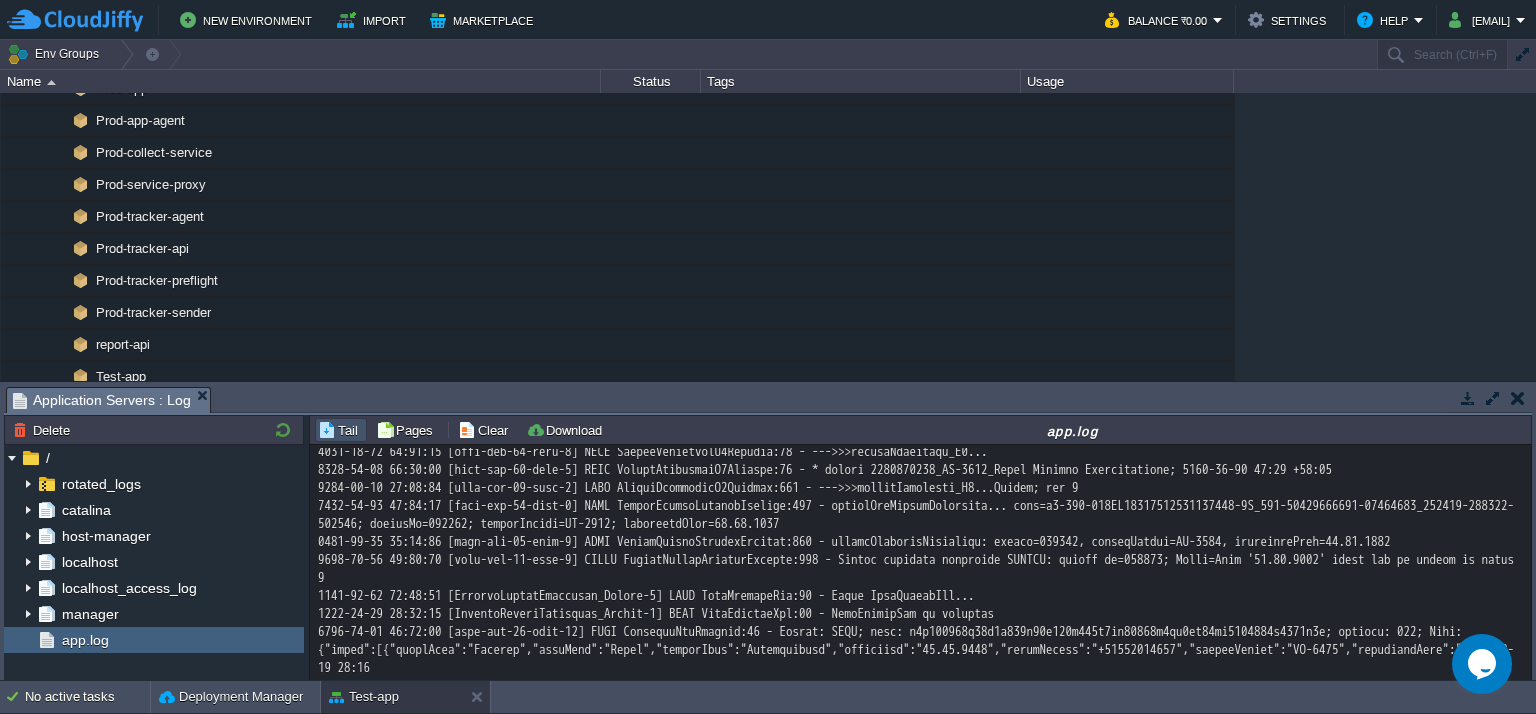 scroll, scrollTop: 32216, scrollLeft: 0, axis: vertical 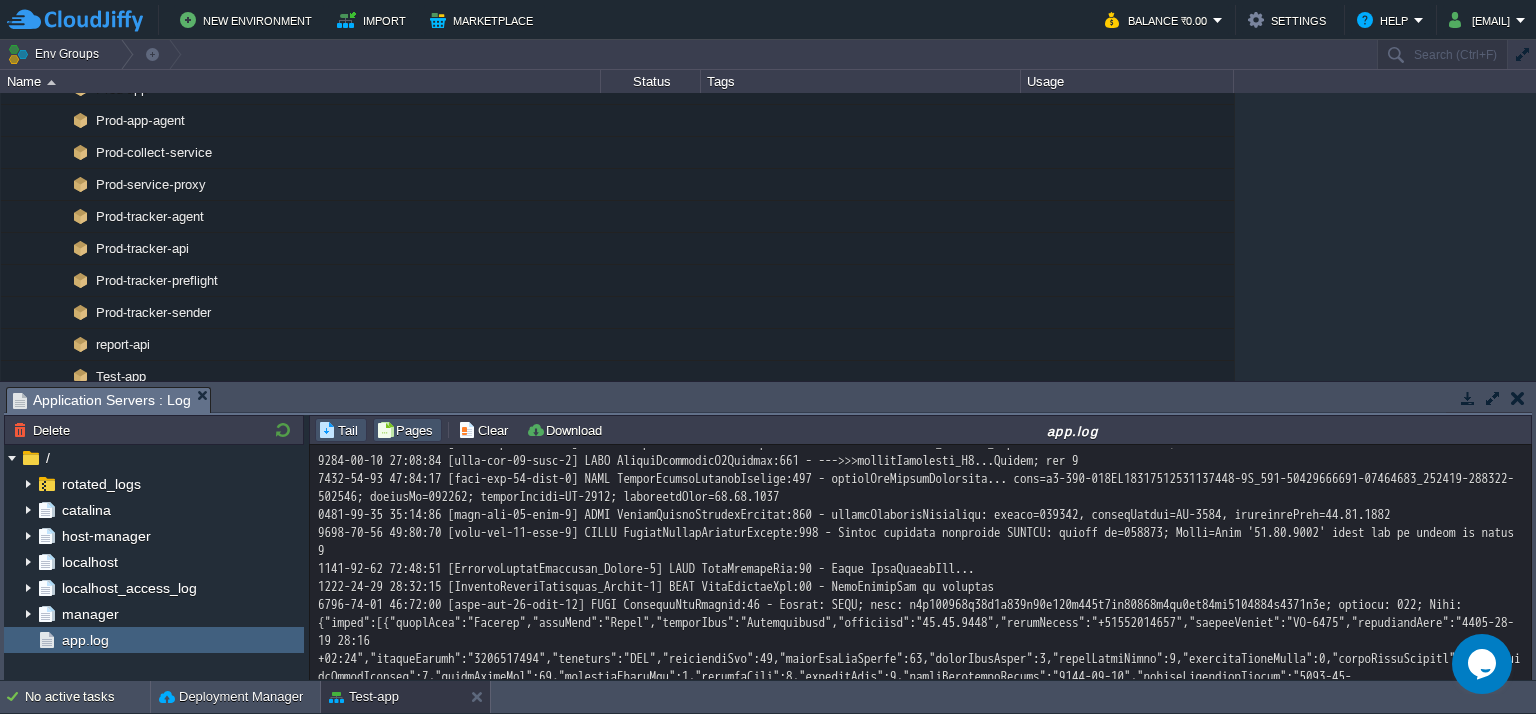 click on "Pages" at bounding box center (407, 430) 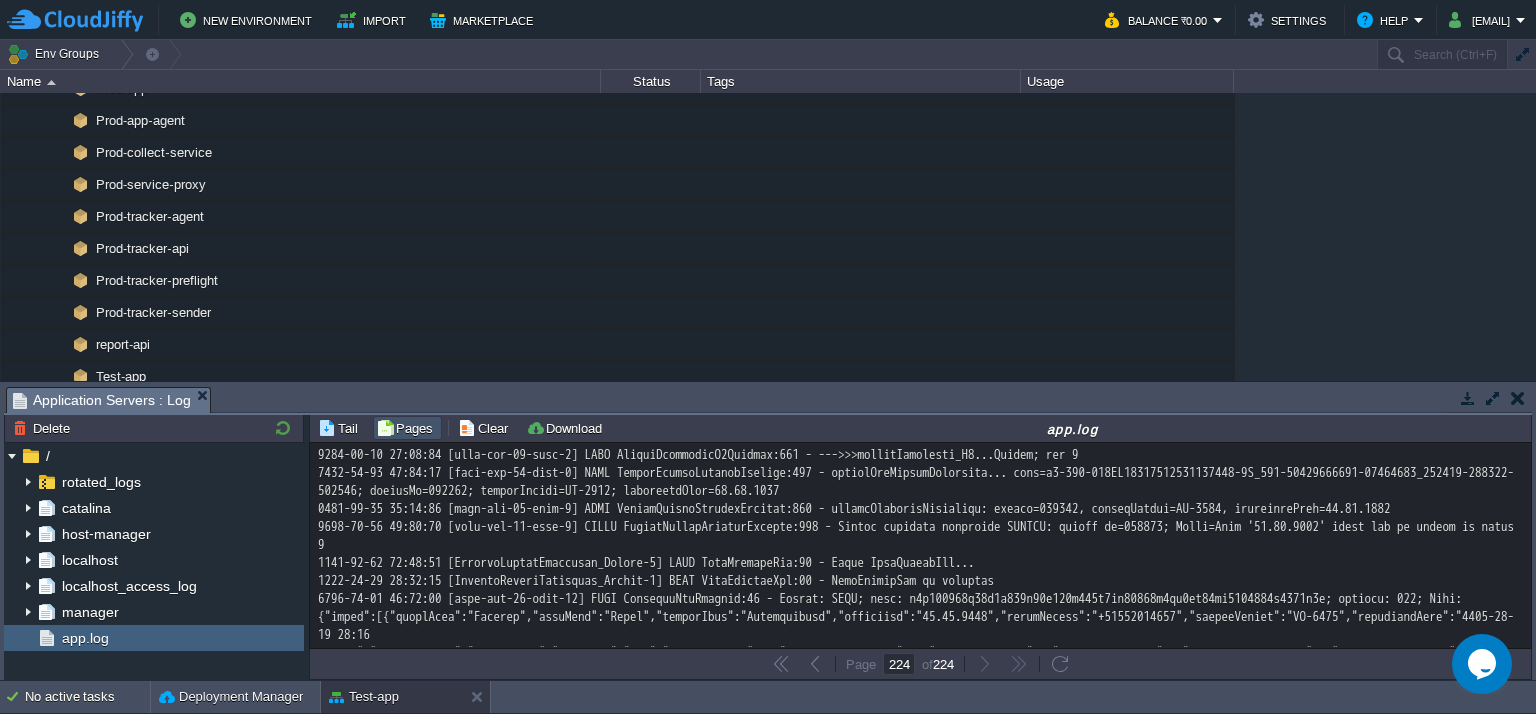 scroll, scrollTop: 7, scrollLeft: 0, axis: vertical 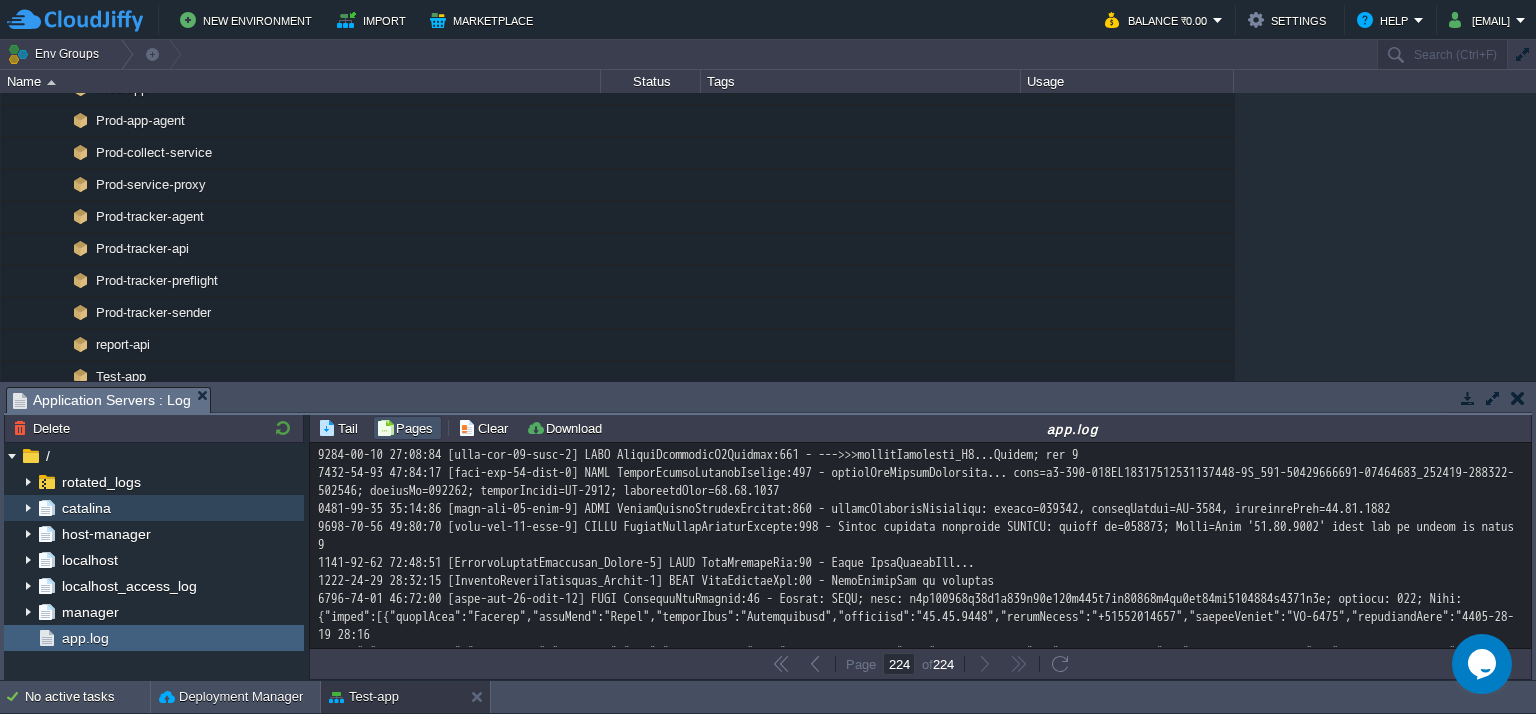 click at bounding box center [28, 508] 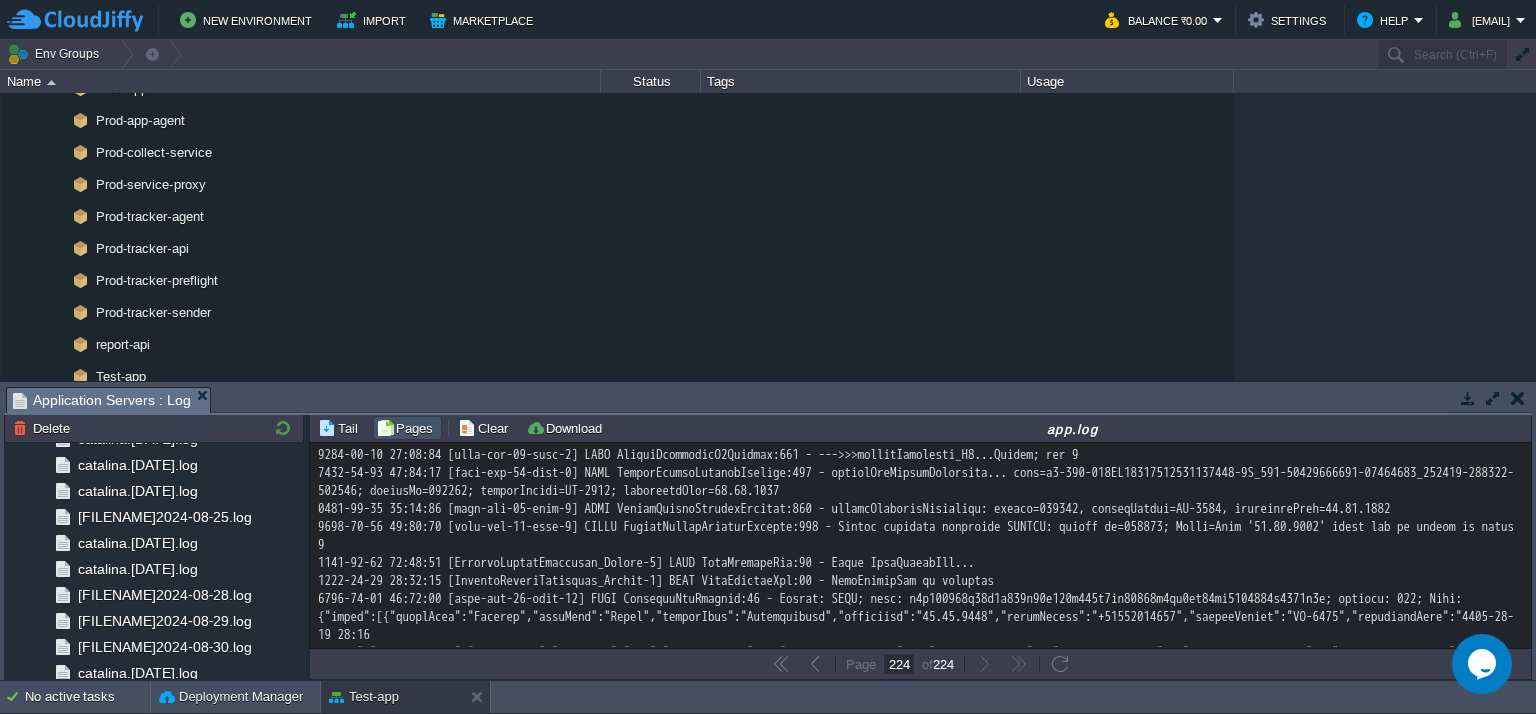 scroll, scrollTop: 1000, scrollLeft: 0, axis: vertical 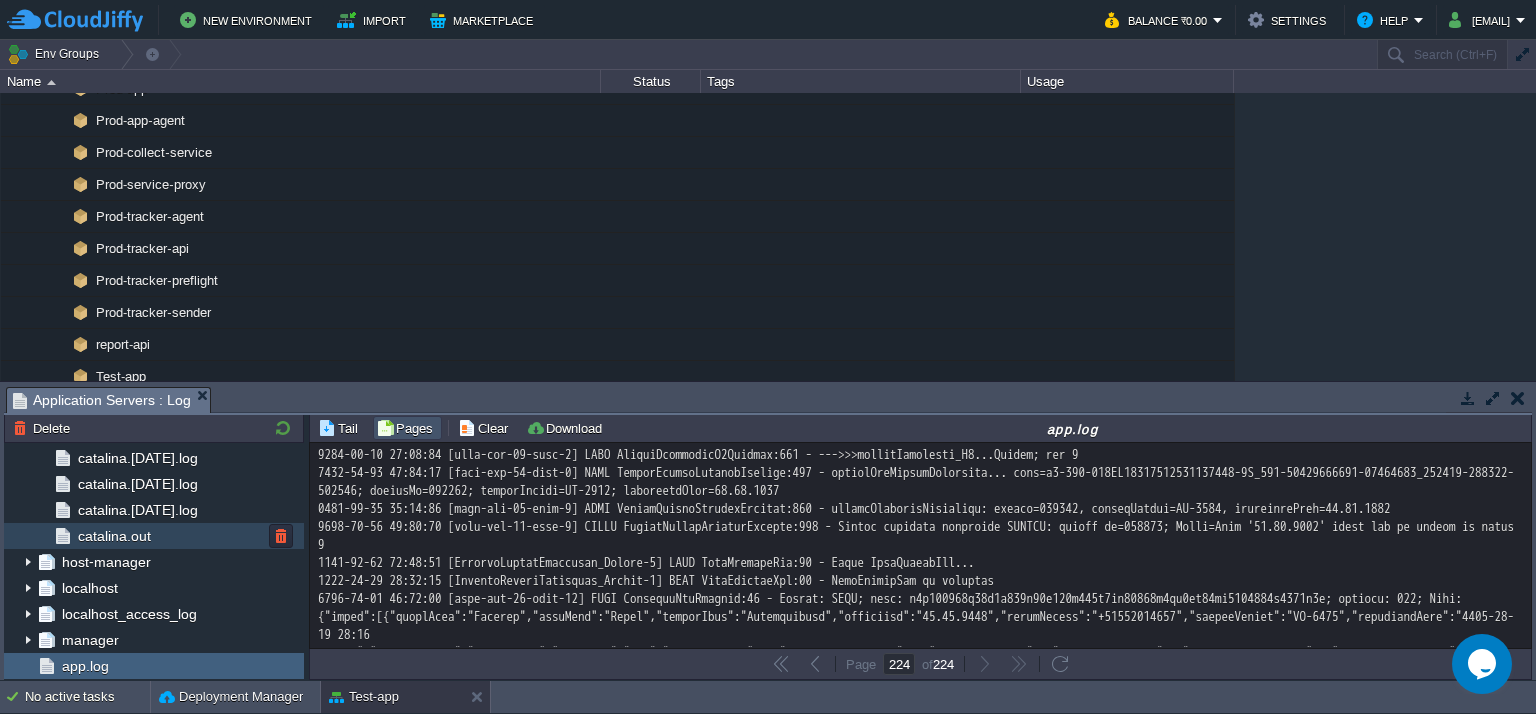 click on "catalina.out" at bounding box center (154, 536) 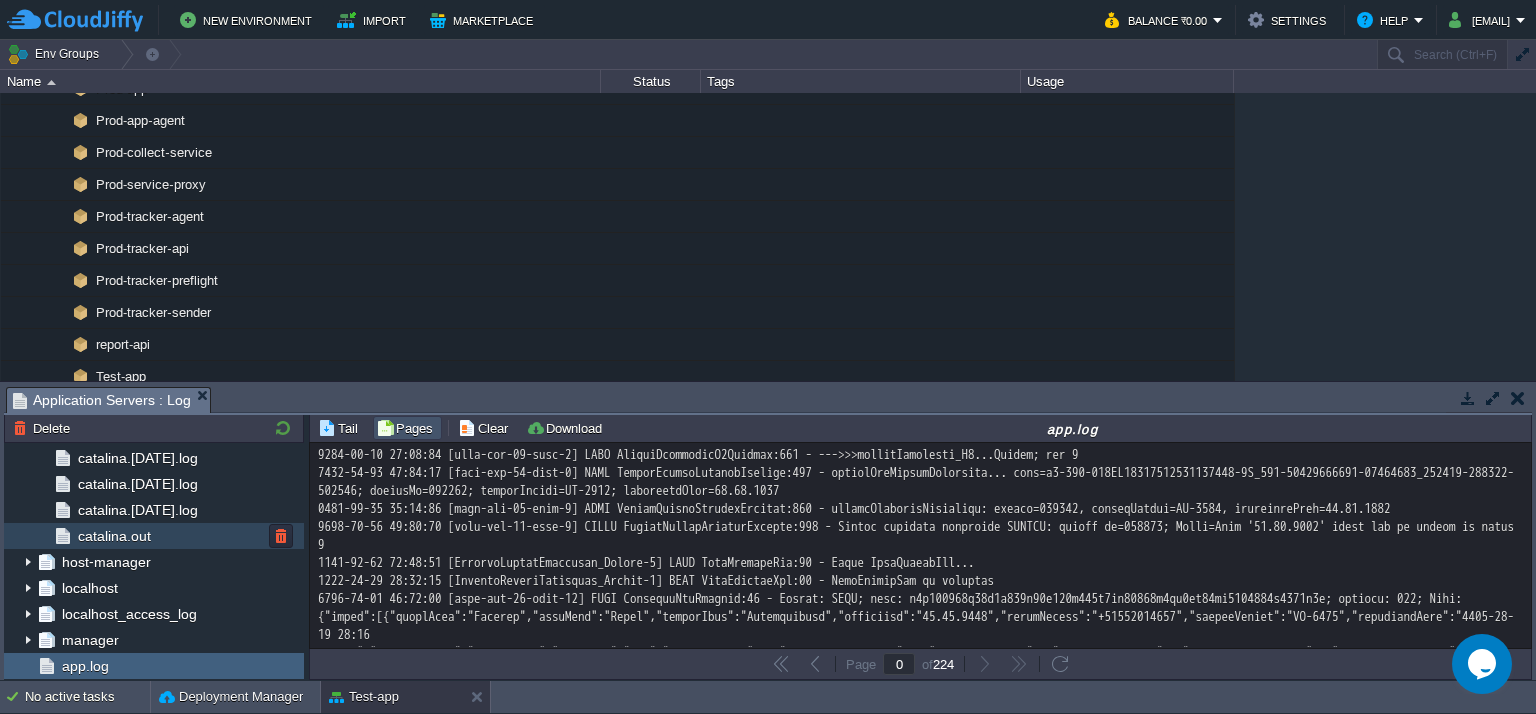 scroll, scrollTop: 0, scrollLeft: 0, axis: both 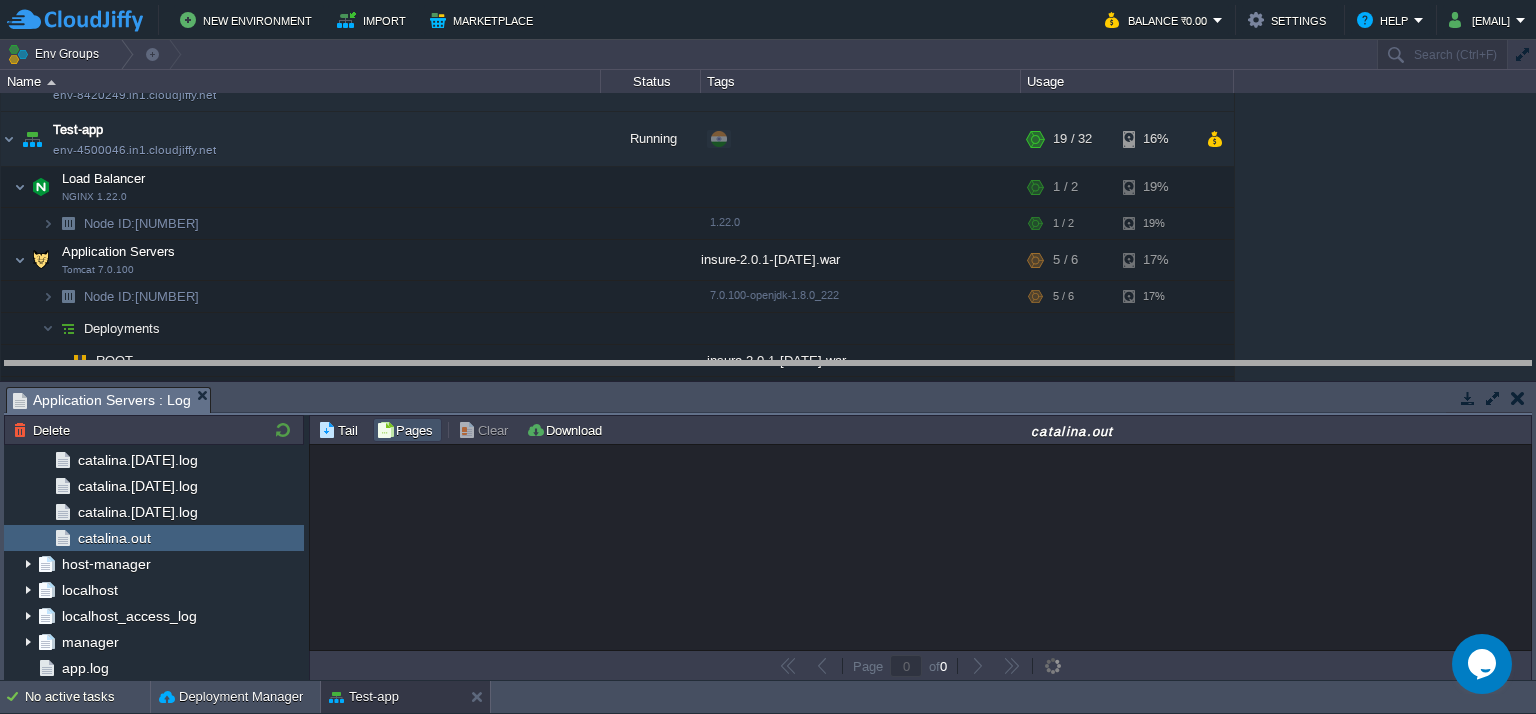 drag, startPoint x: 636, startPoint y: 397, endPoint x: 631, endPoint y: 355, distance: 42.296574 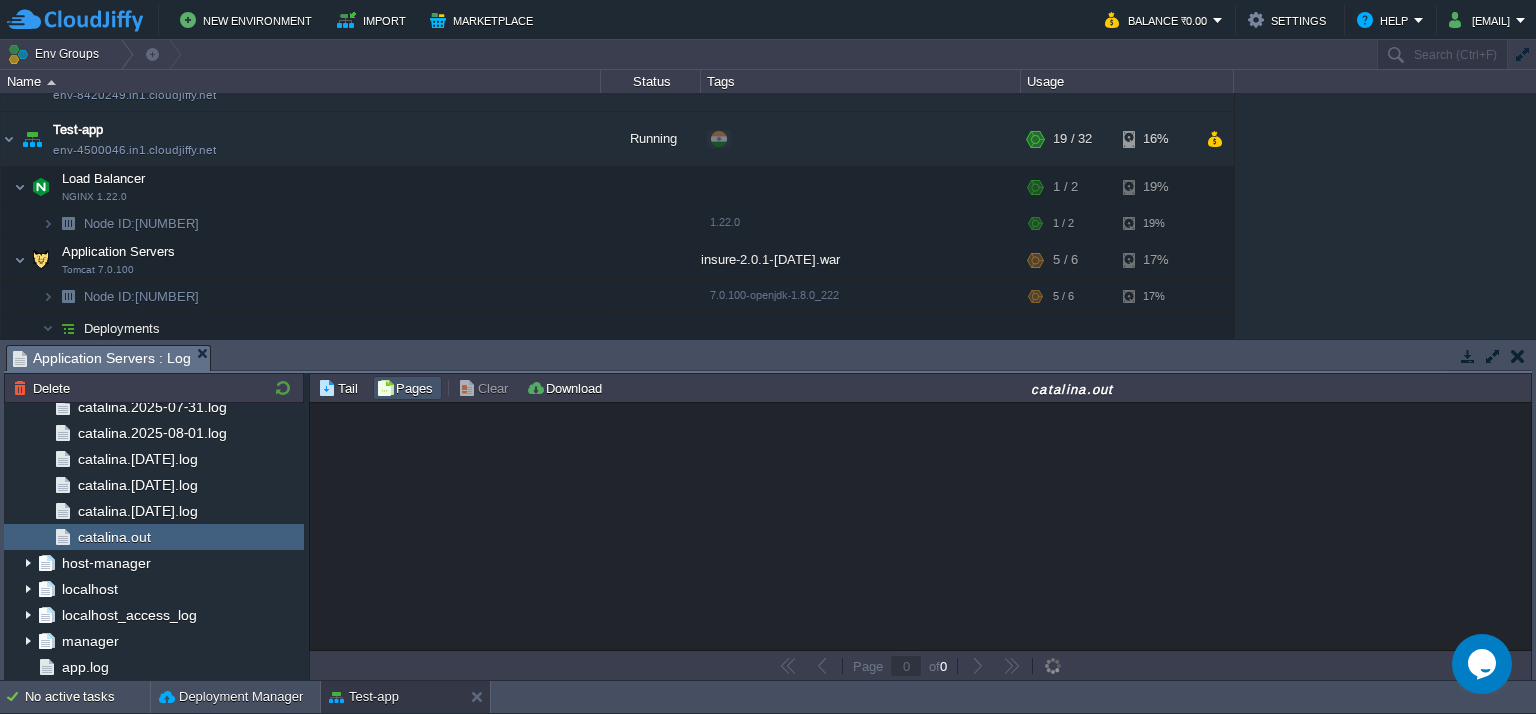 scroll, scrollTop: 9472, scrollLeft: 0, axis: vertical 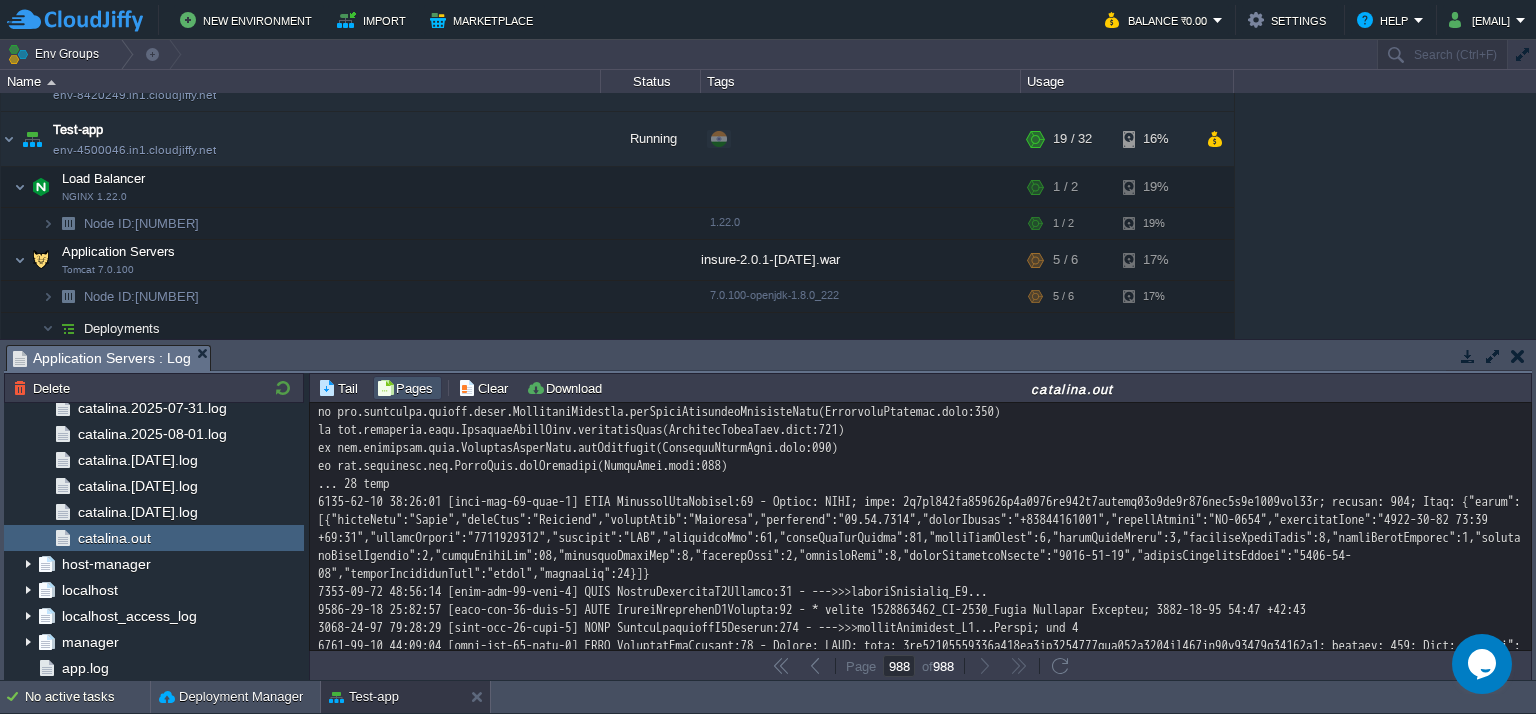 click at bounding box center (921, -11306) 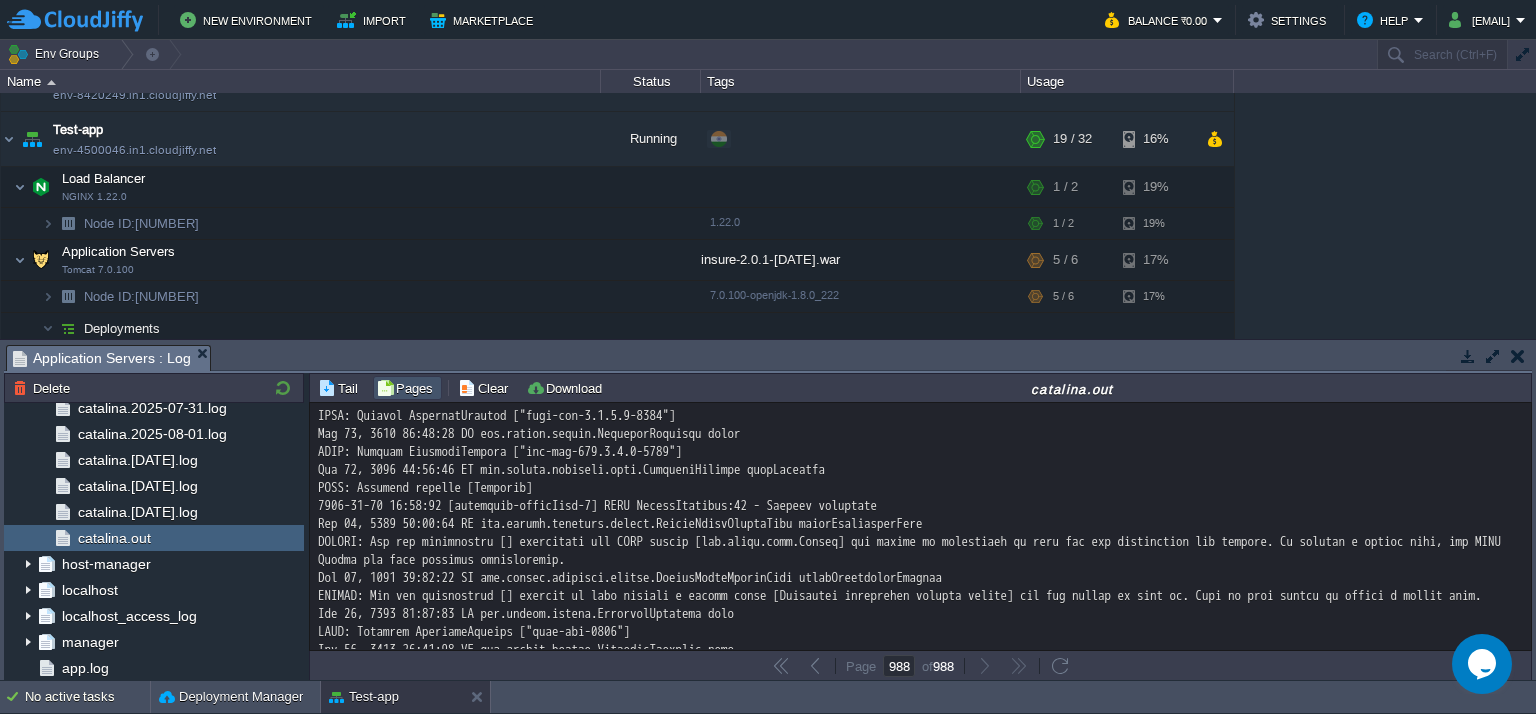 scroll, scrollTop: 26919, scrollLeft: 0, axis: vertical 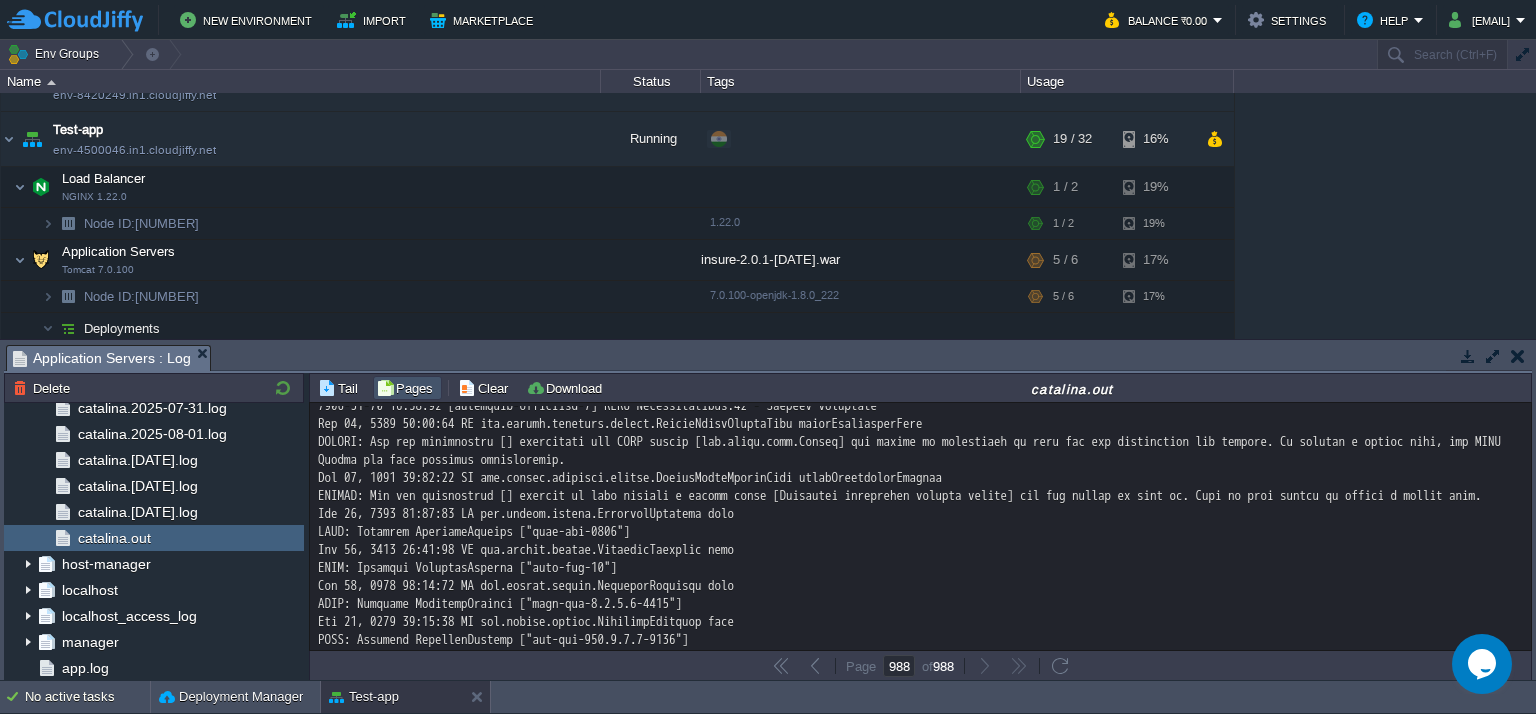 click at bounding box center [921, -11906] 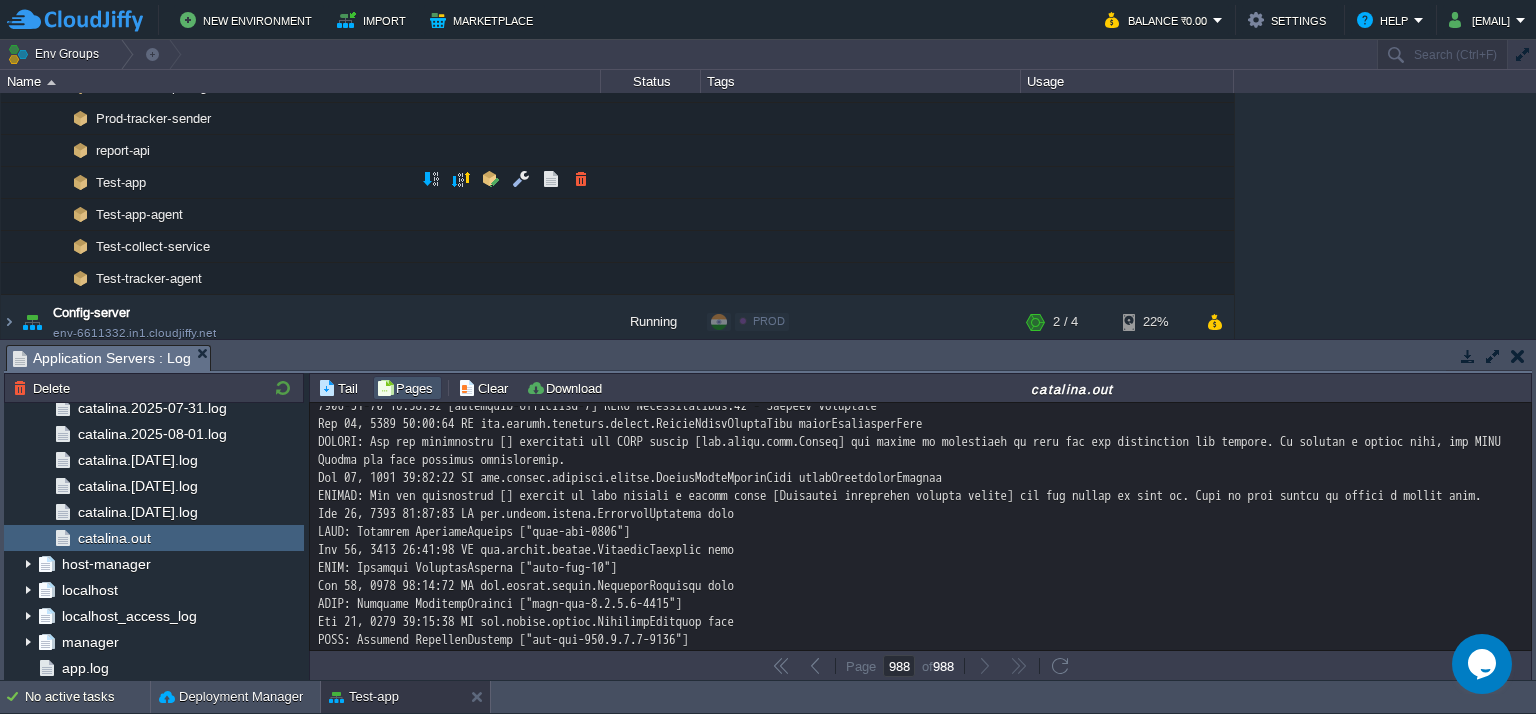 scroll, scrollTop: 500, scrollLeft: 0, axis: vertical 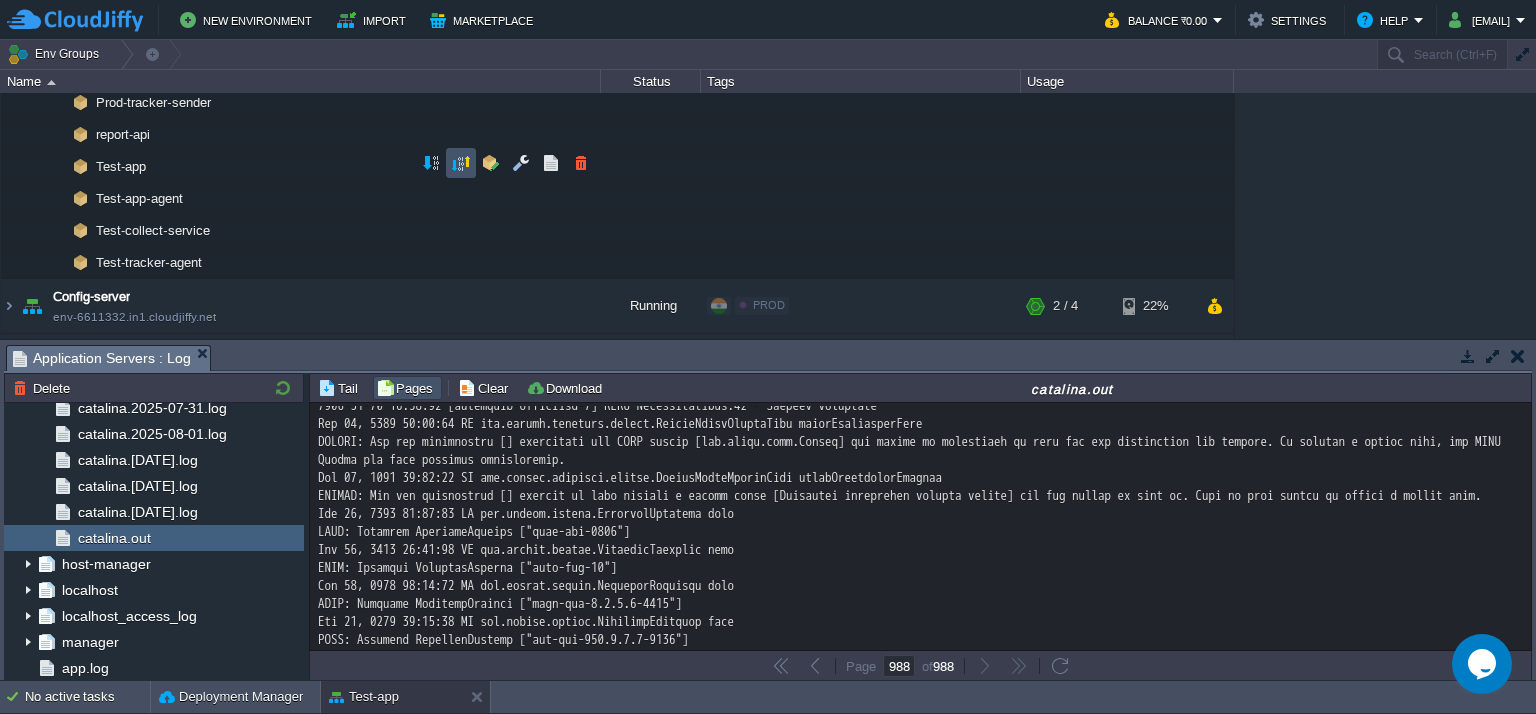 click at bounding box center (461, 163) 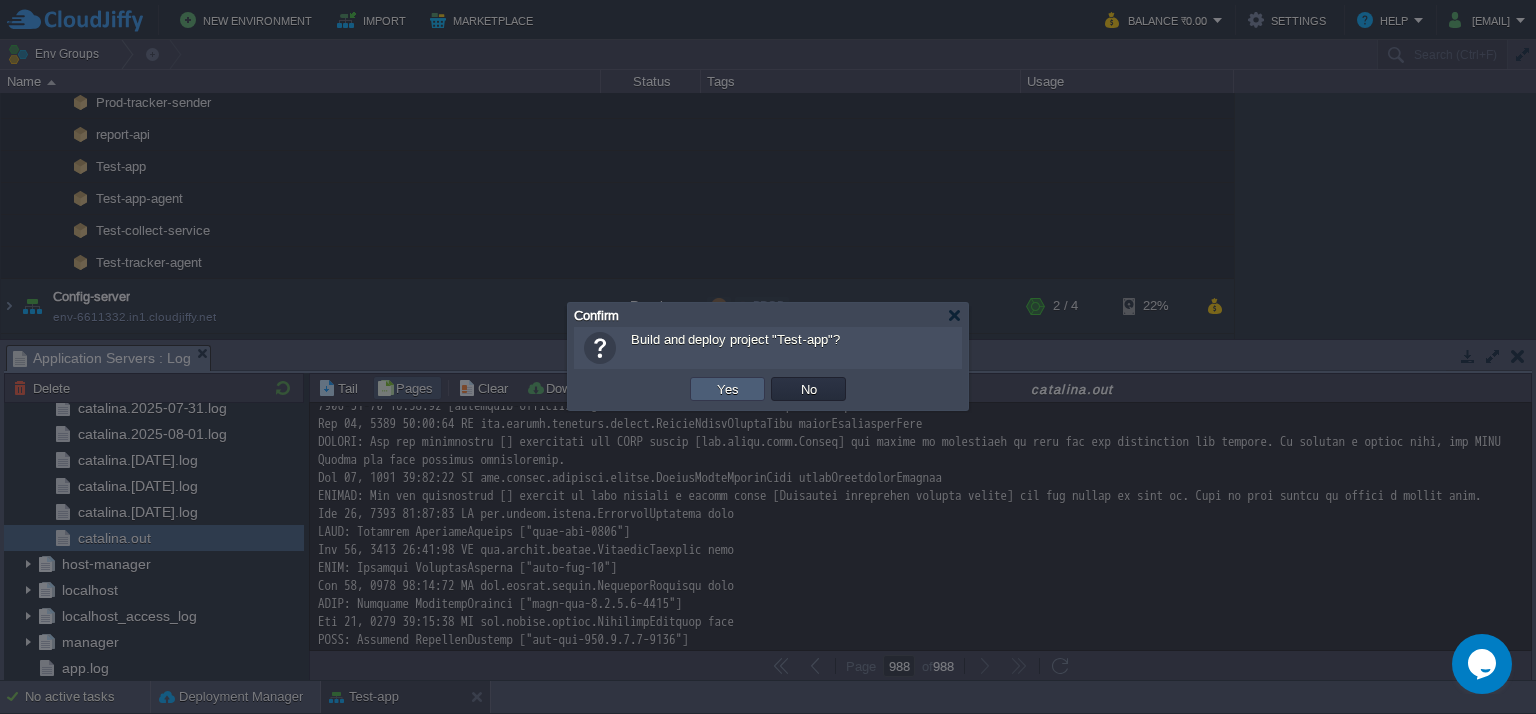 click on "Yes" at bounding box center [728, 389] 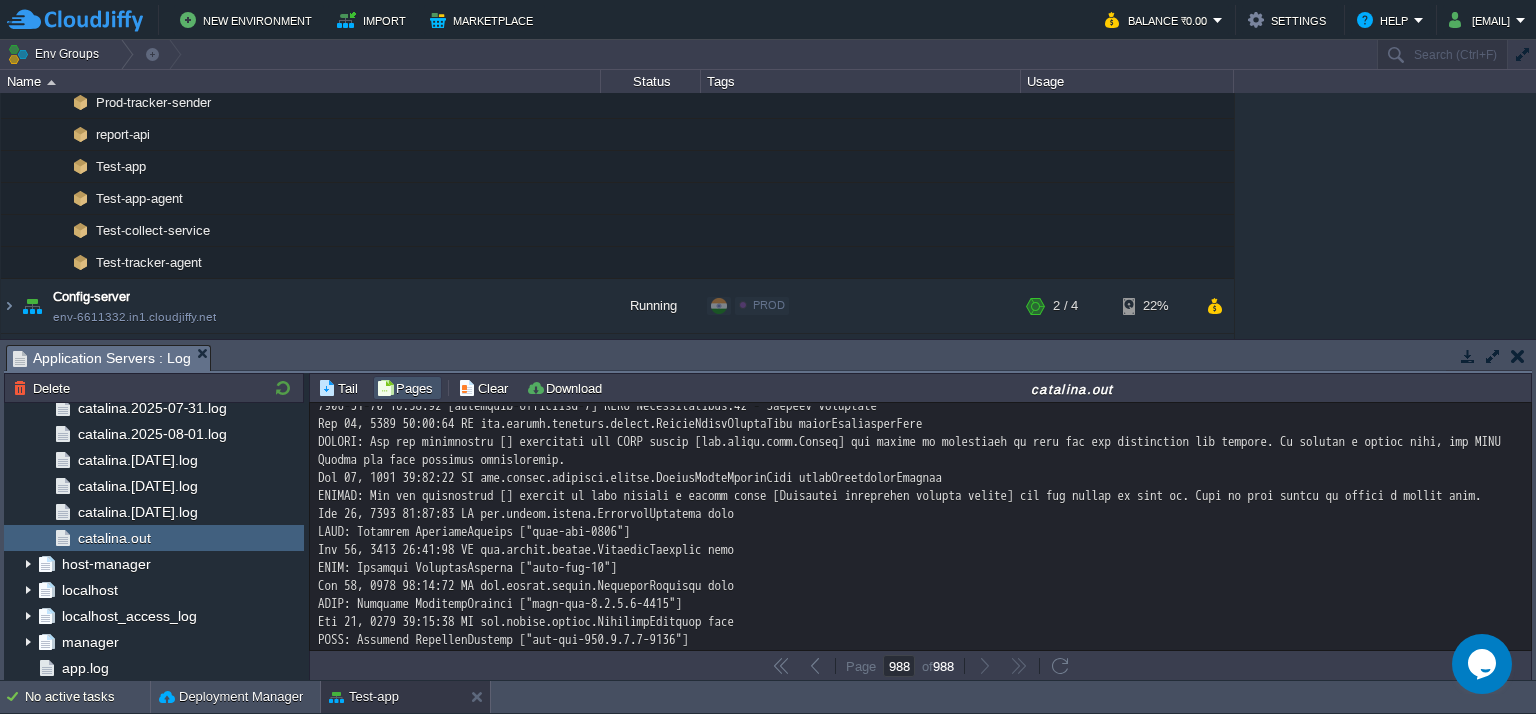 scroll, scrollTop: 332, scrollLeft: 0, axis: vertical 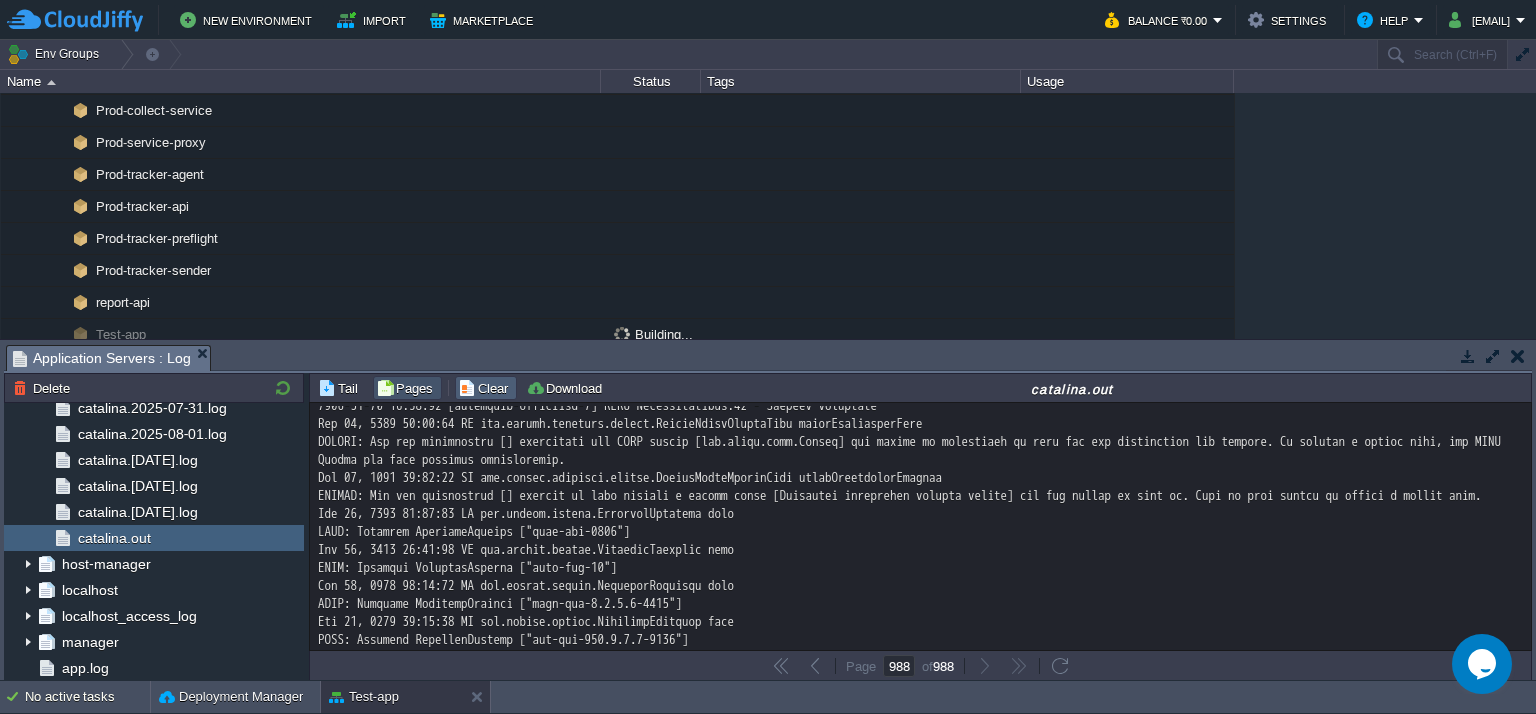 click on "Clear" at bounding box center (486, 388) 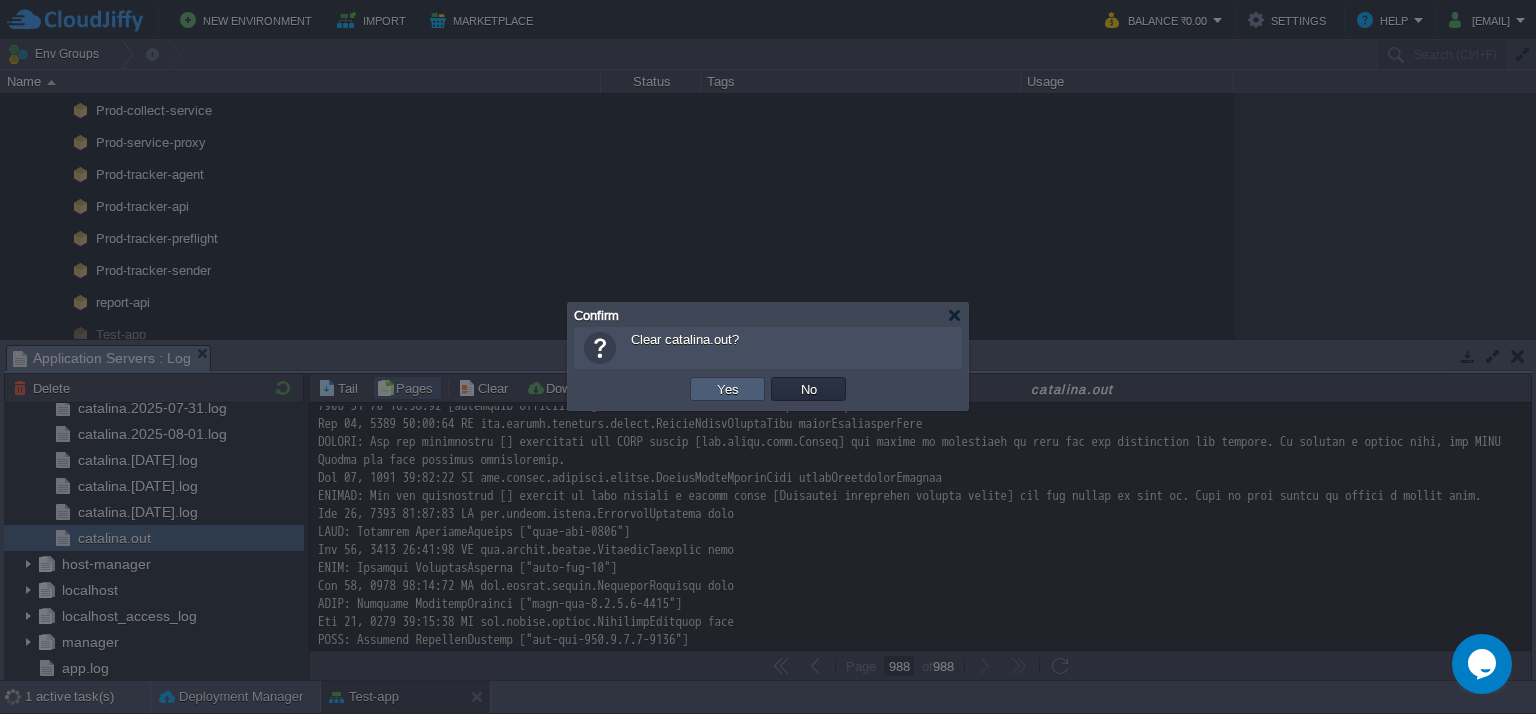 click on "Yes" at bounding box center [728, 389] 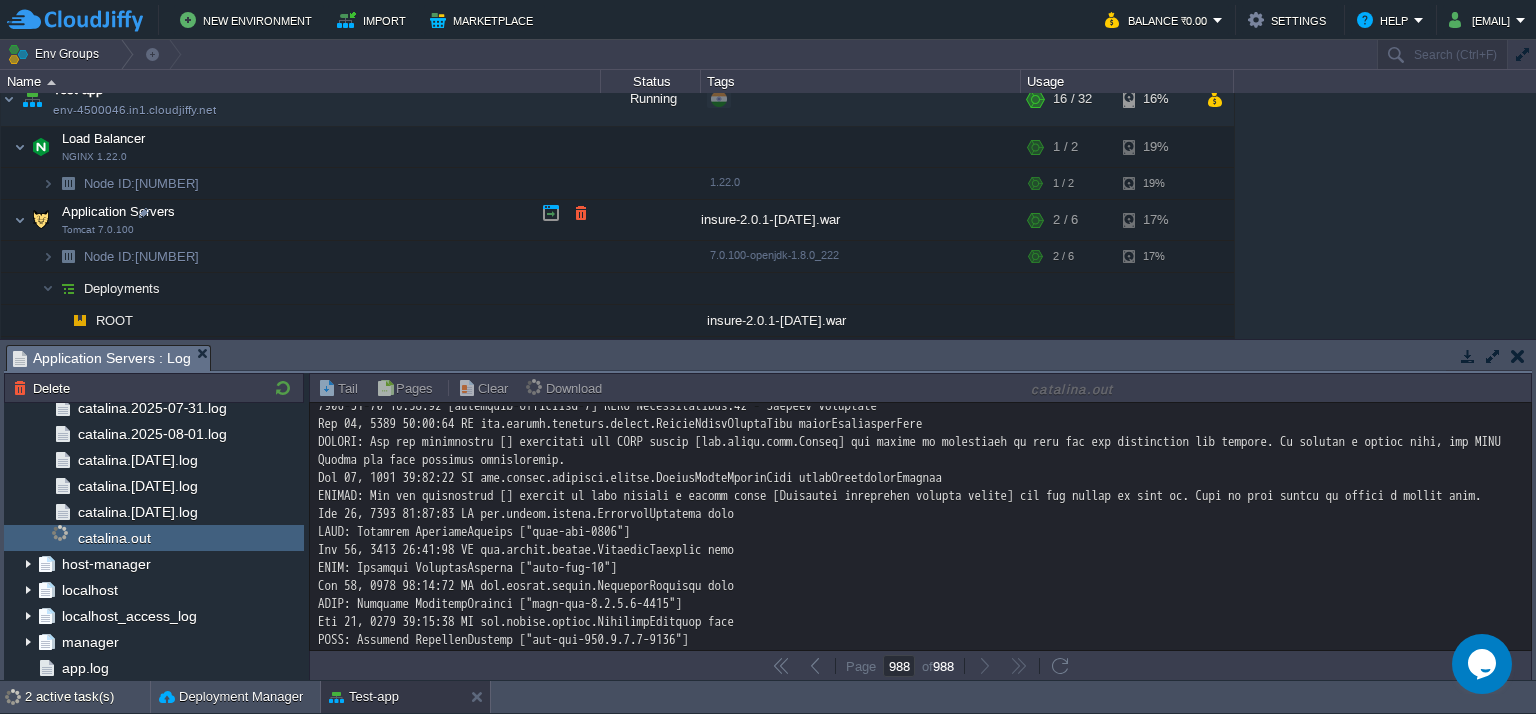 scroll, scrollTop: 1528, scrollLeft: 0, axis: vertical 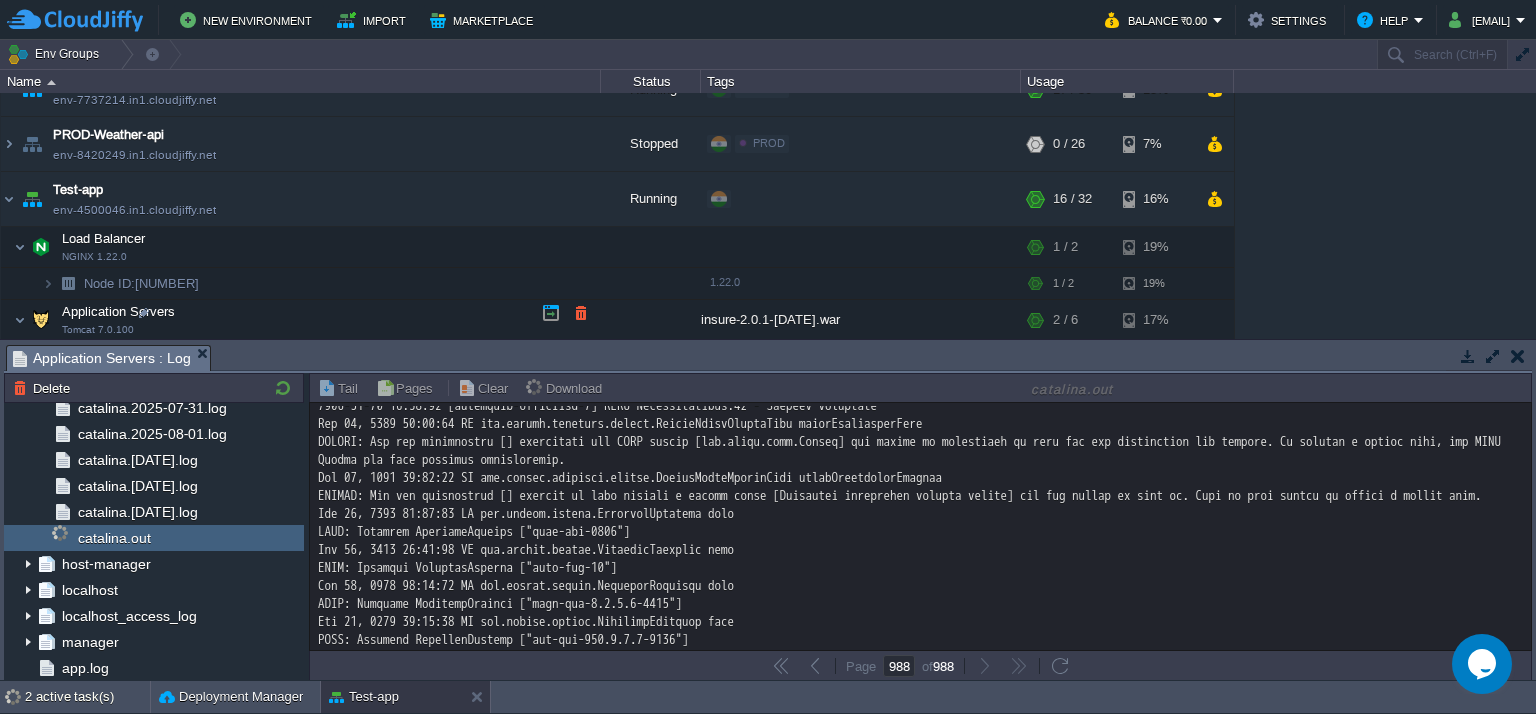 type on "0" 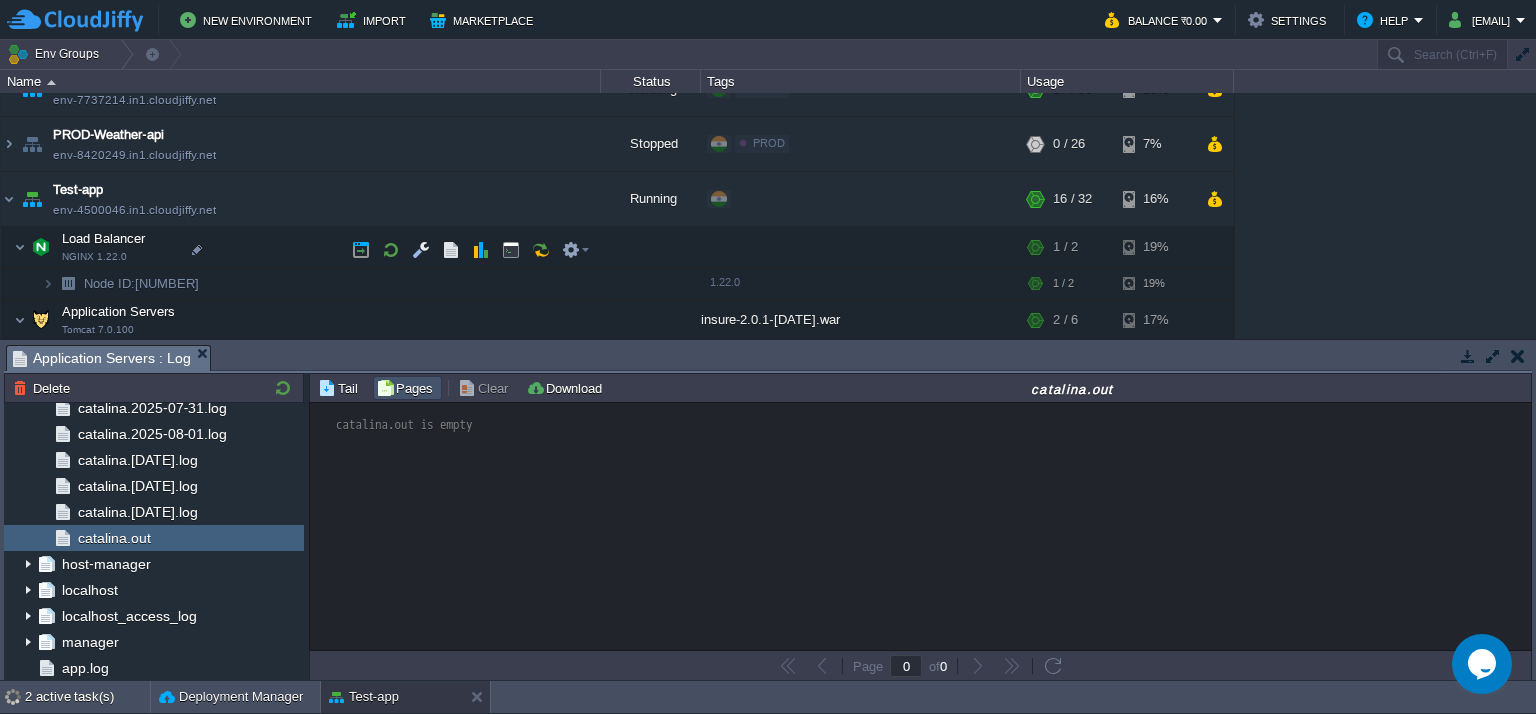 scroll, scrollTop: 0, scrollLeft: 0, axis: both 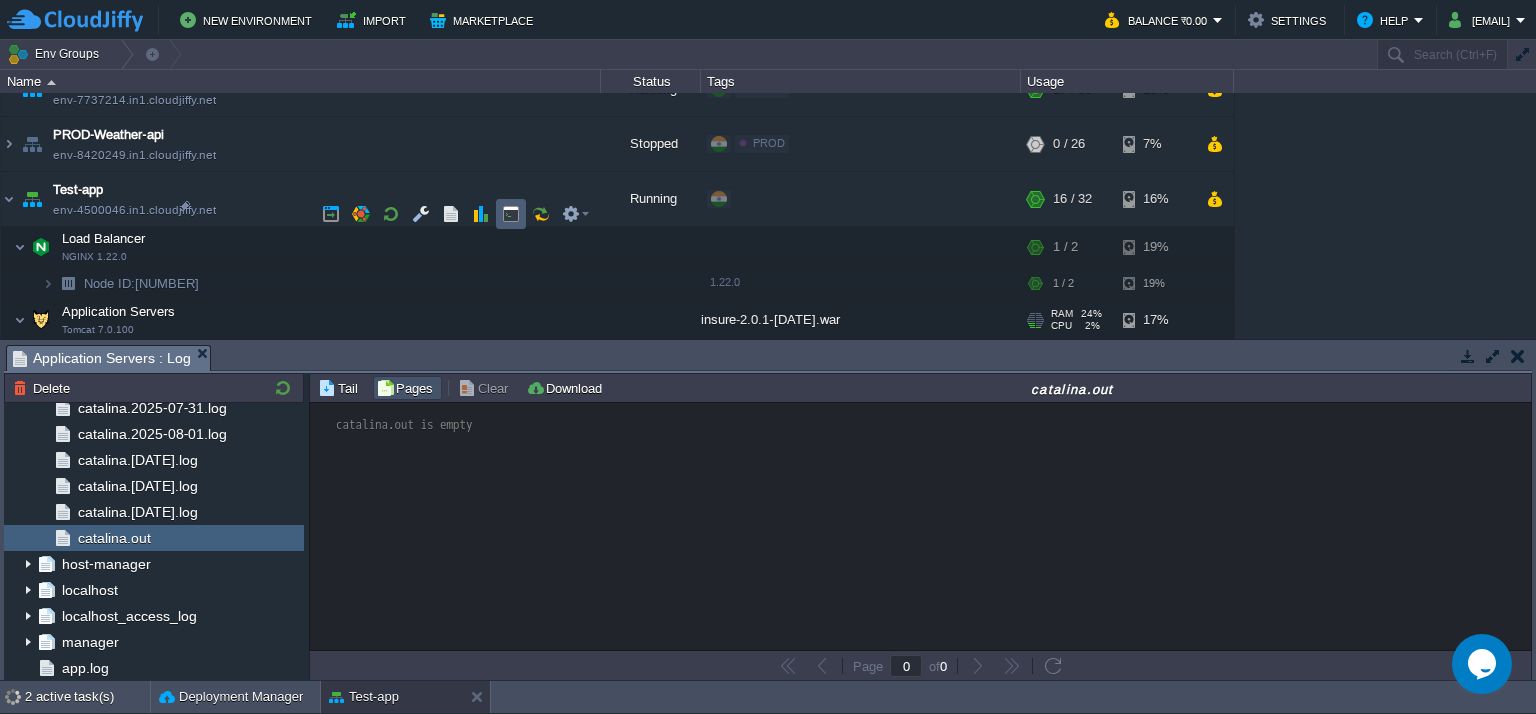 click at bounding box center [511, 214] 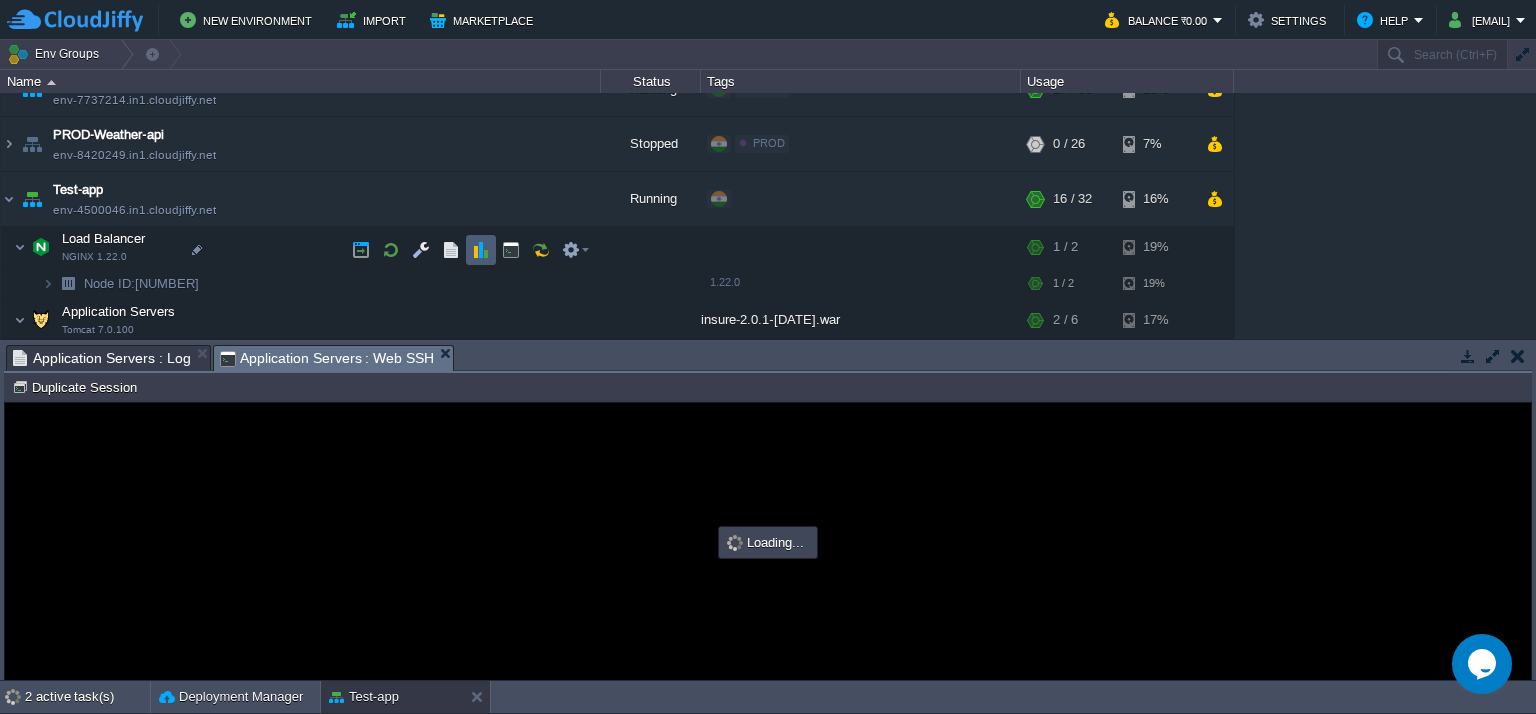 scroll, scrollTop: 0, scrollLeft: 0, axis: both 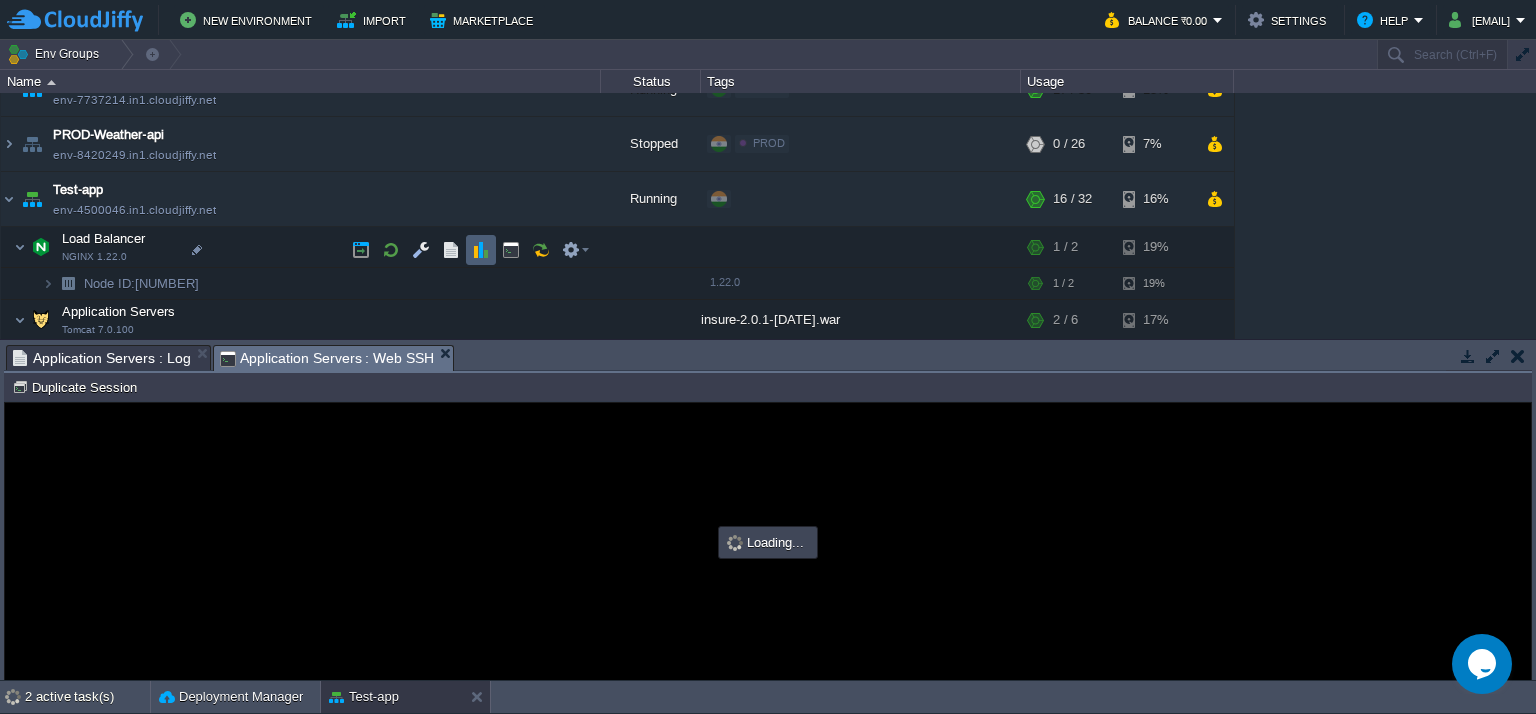 type on "#000000" 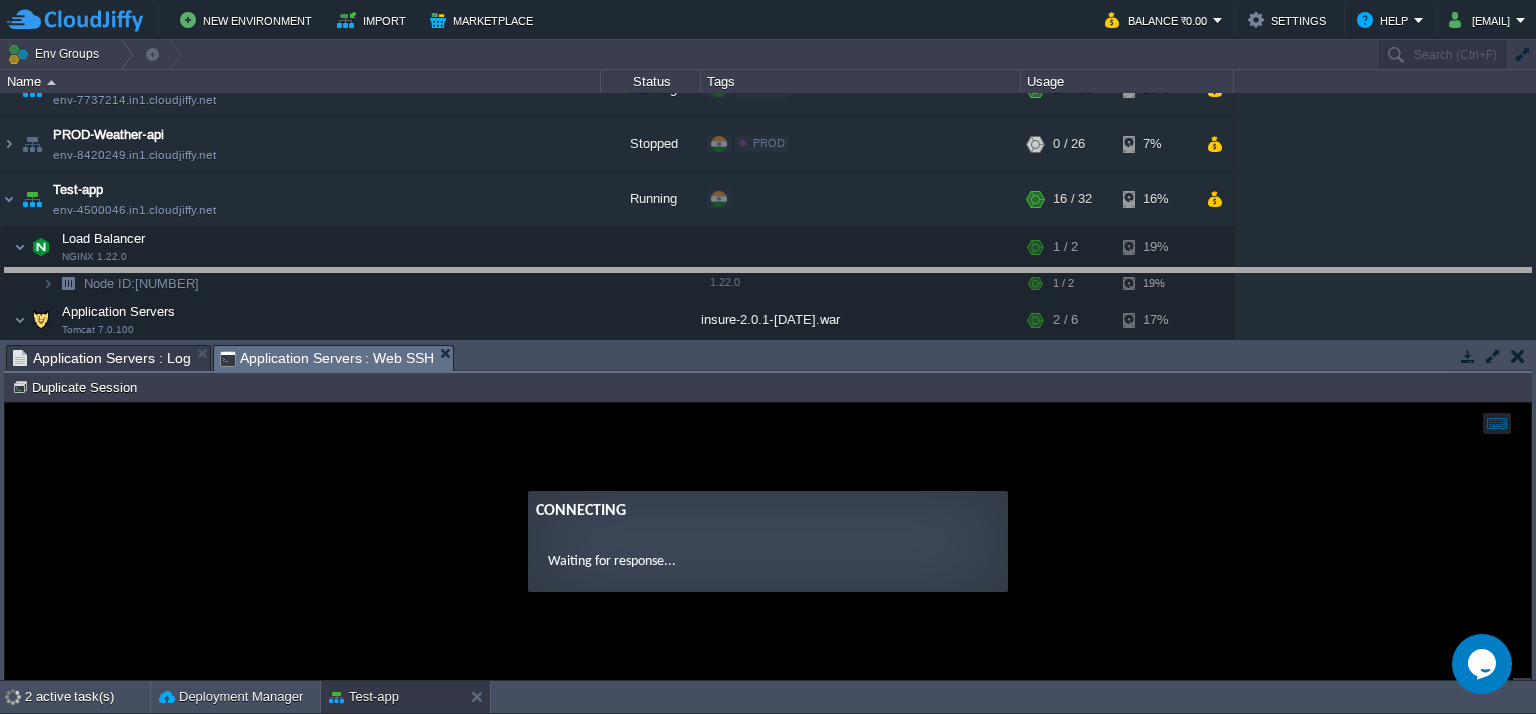drag, startPoint x: 576, startPoint y: 351, endPoint x: 599, endPoint y: 273, distance: 81.32035 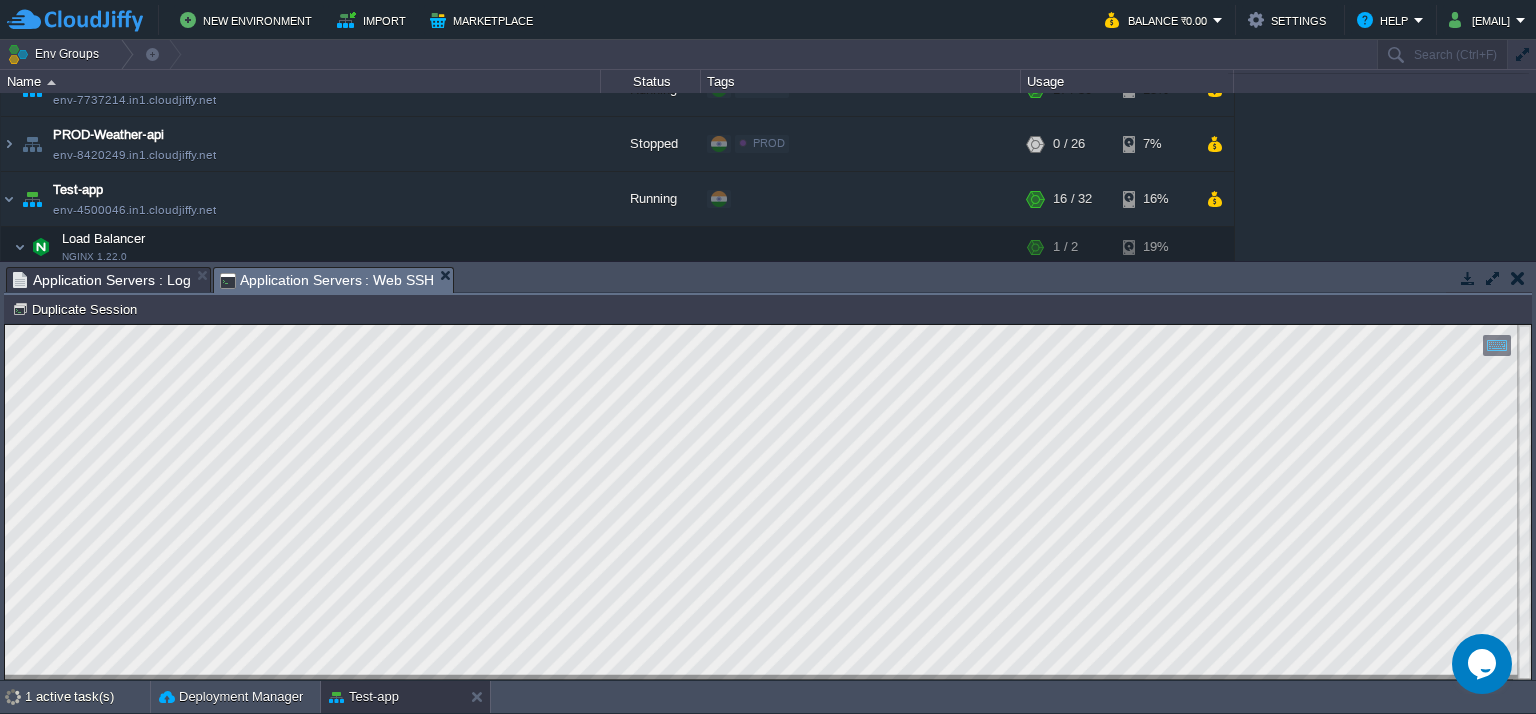 scroll, scrollTop: 408, scrollLeft: 0, axis: vertical 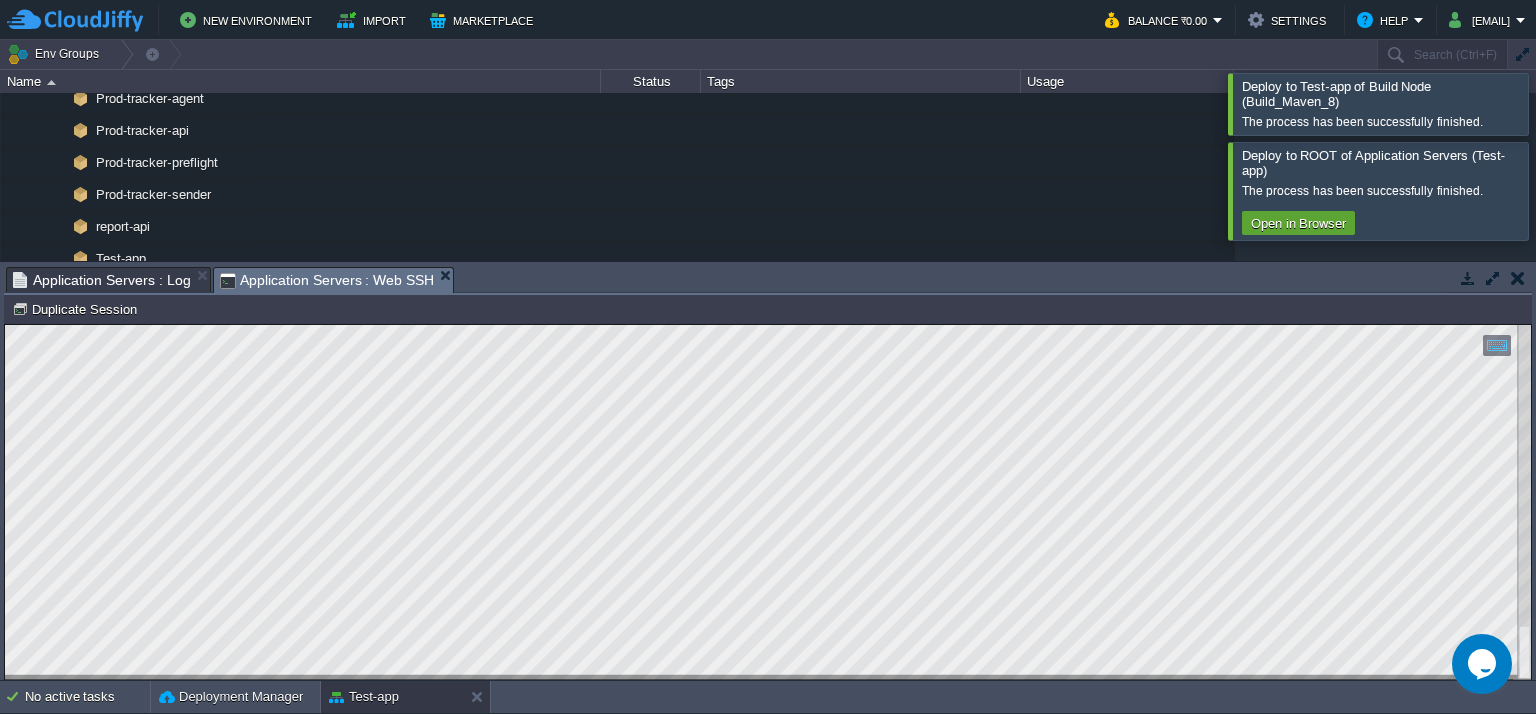 click at bounding box center [1560, 103] 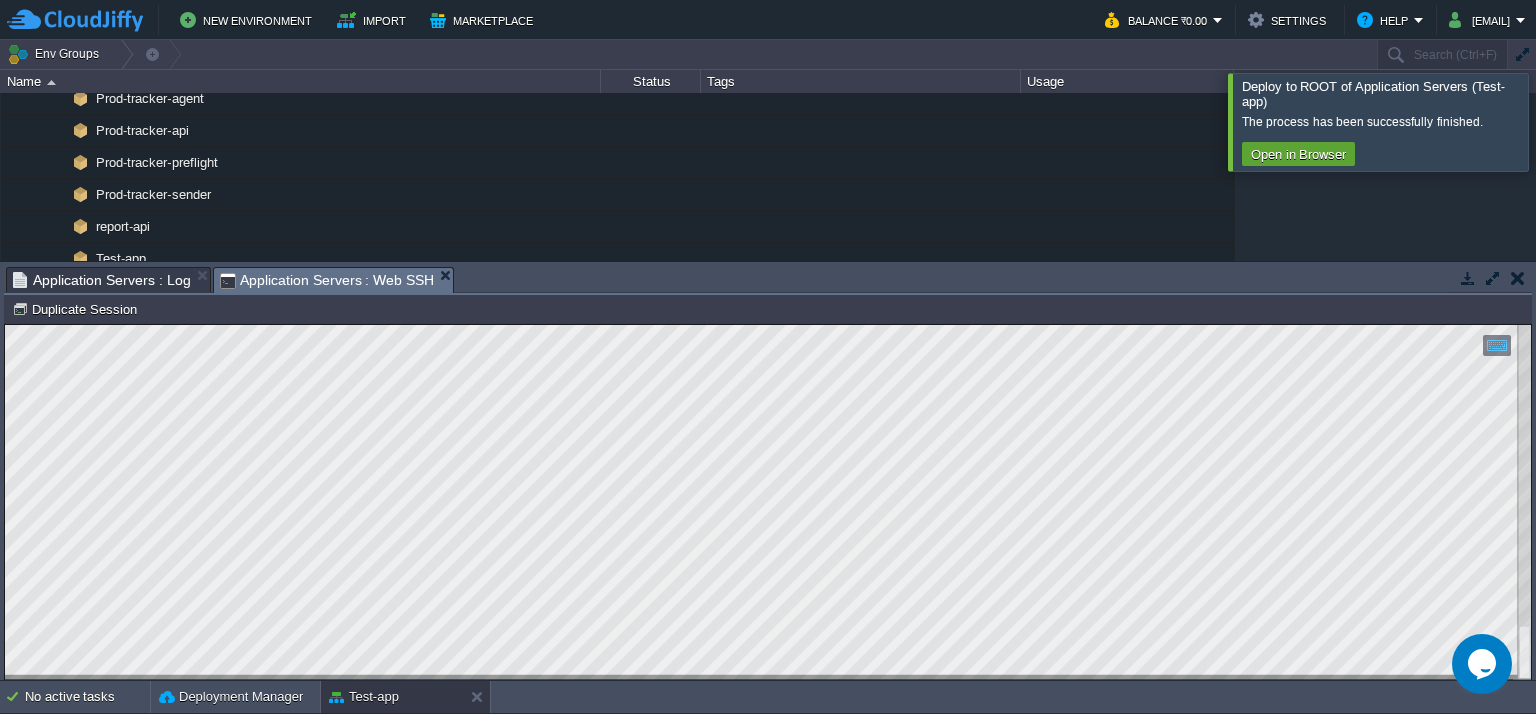 click at bounding box center (1560, 121) 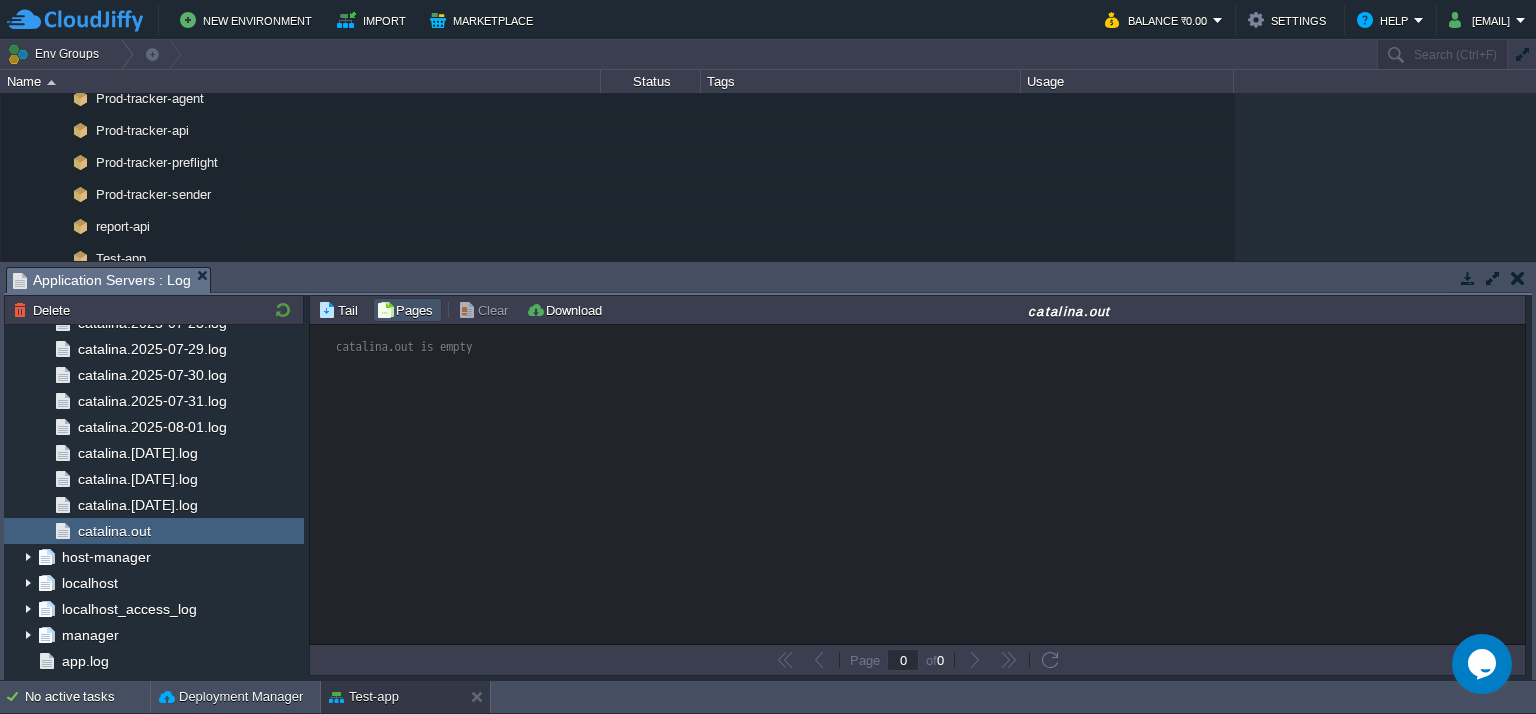 scroll, scrollTop: 9395, scrollLeft: 0, axis: vertical 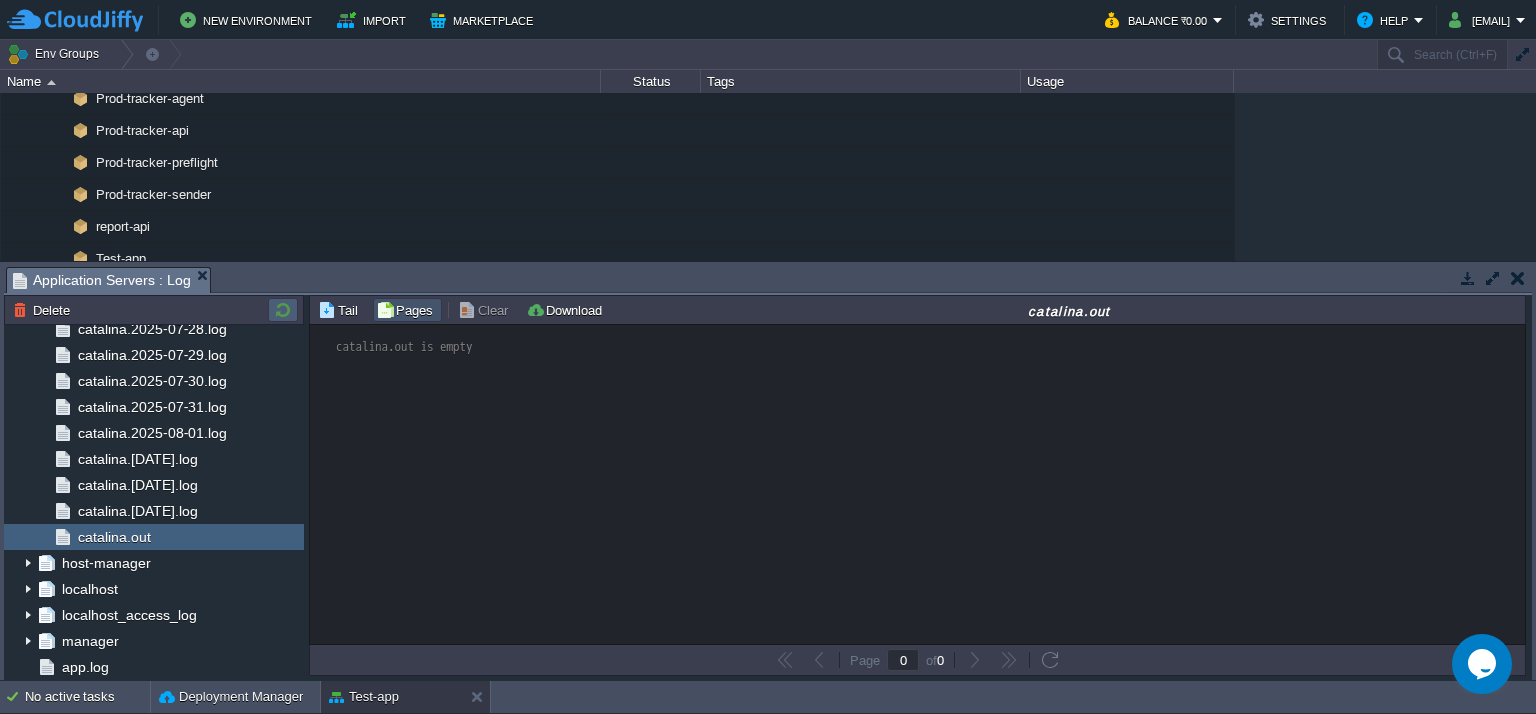 click at bounding box center (283, 310) 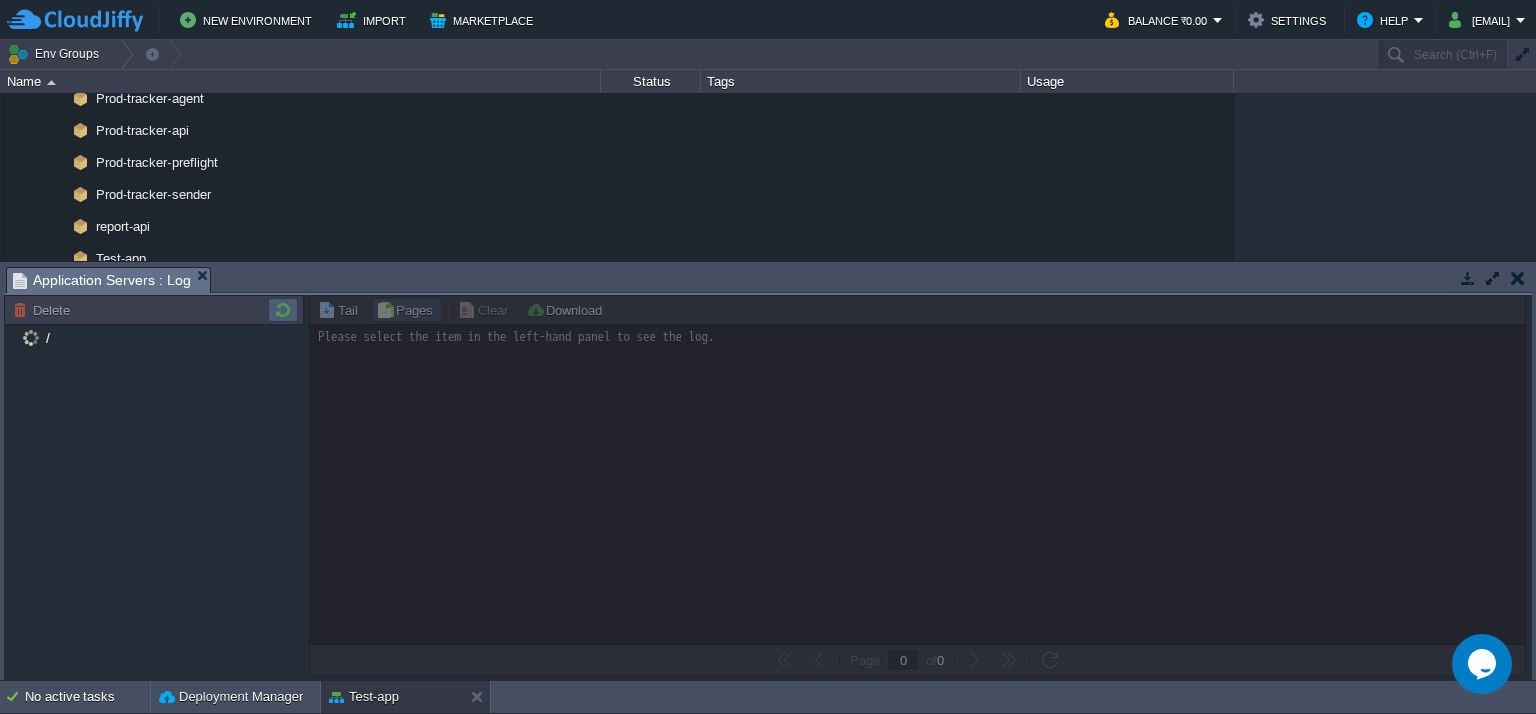 scroll, scrollTop: 0, scrollLeft: 0, axis: both 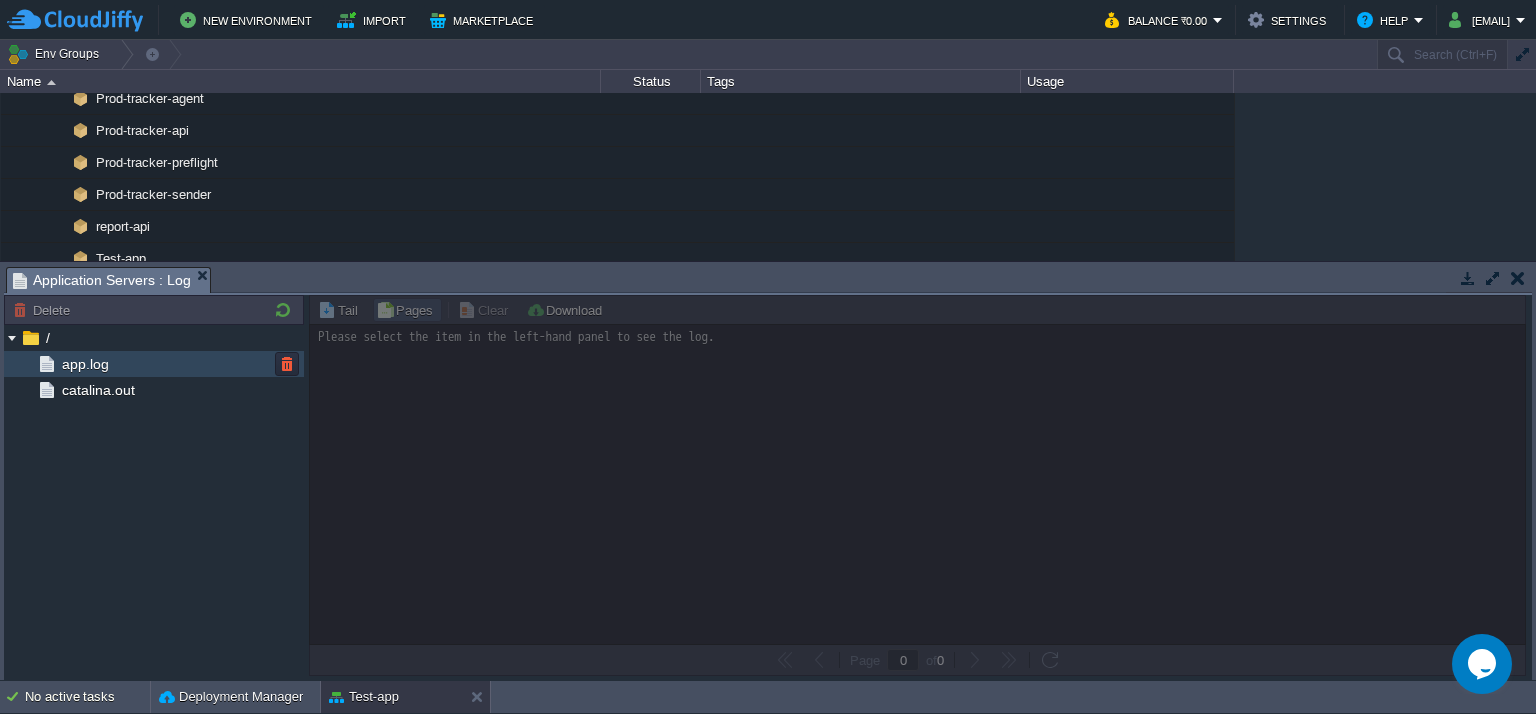 click on "app.log" at bounding box center (85, 364) 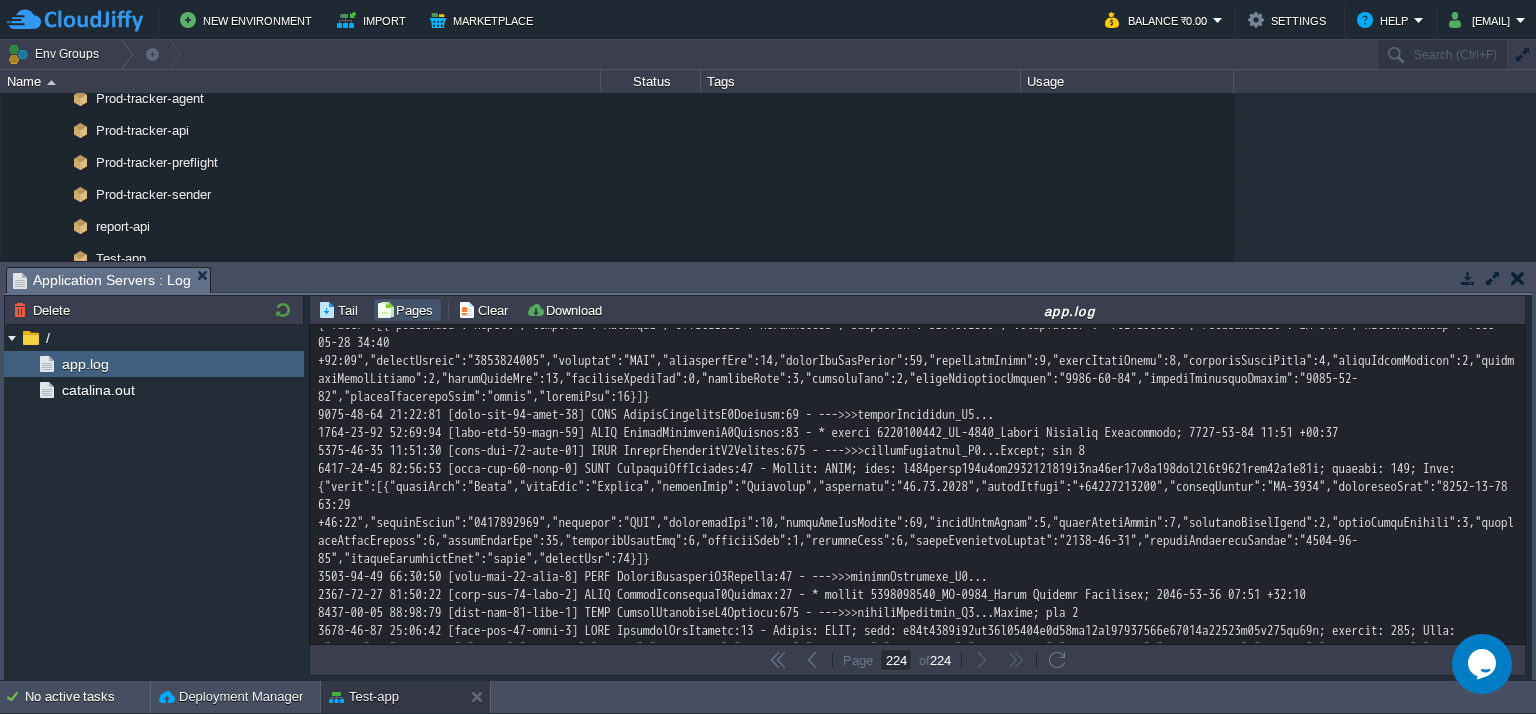 scroll, scrollTop: 31848, scrollLeft: 0, axis: vertical 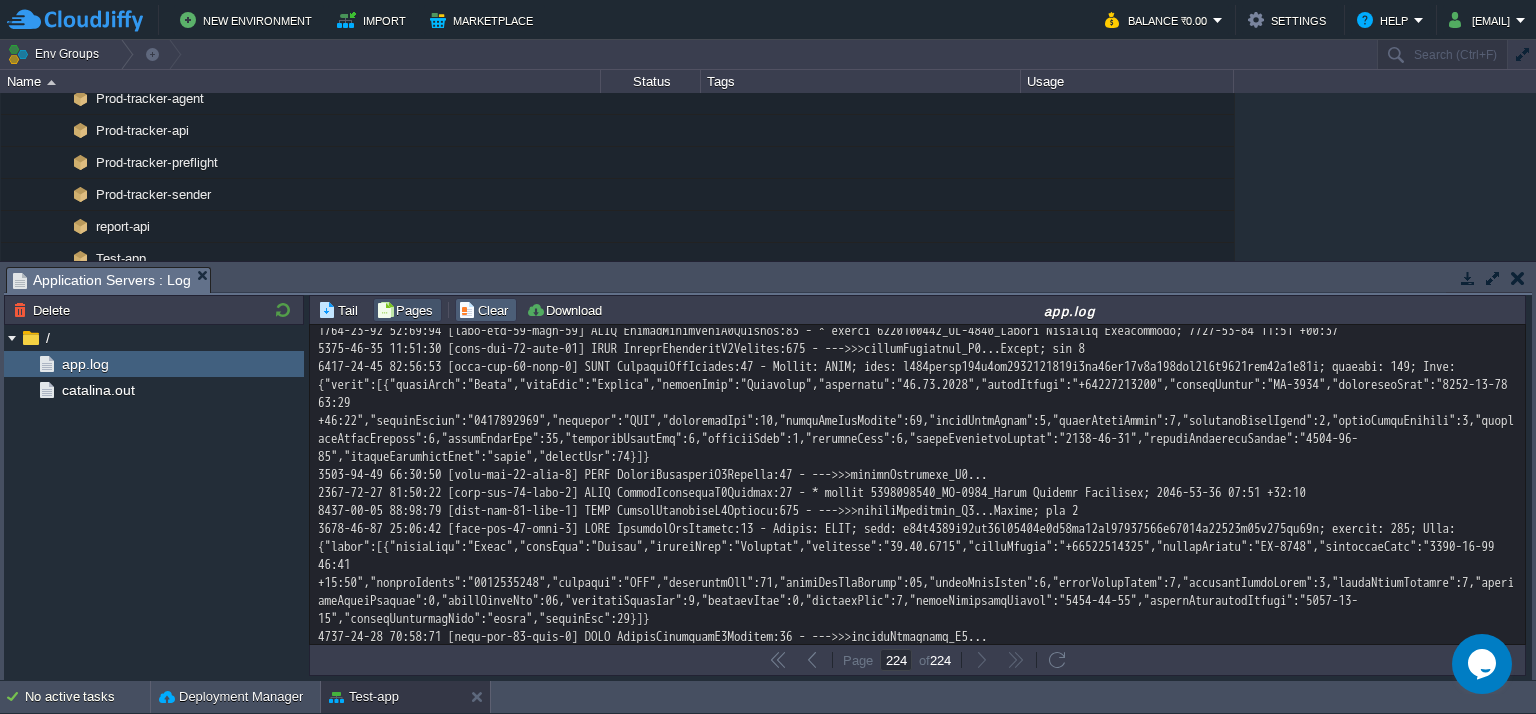 click on "Clear" at bounding box center (486, 310) 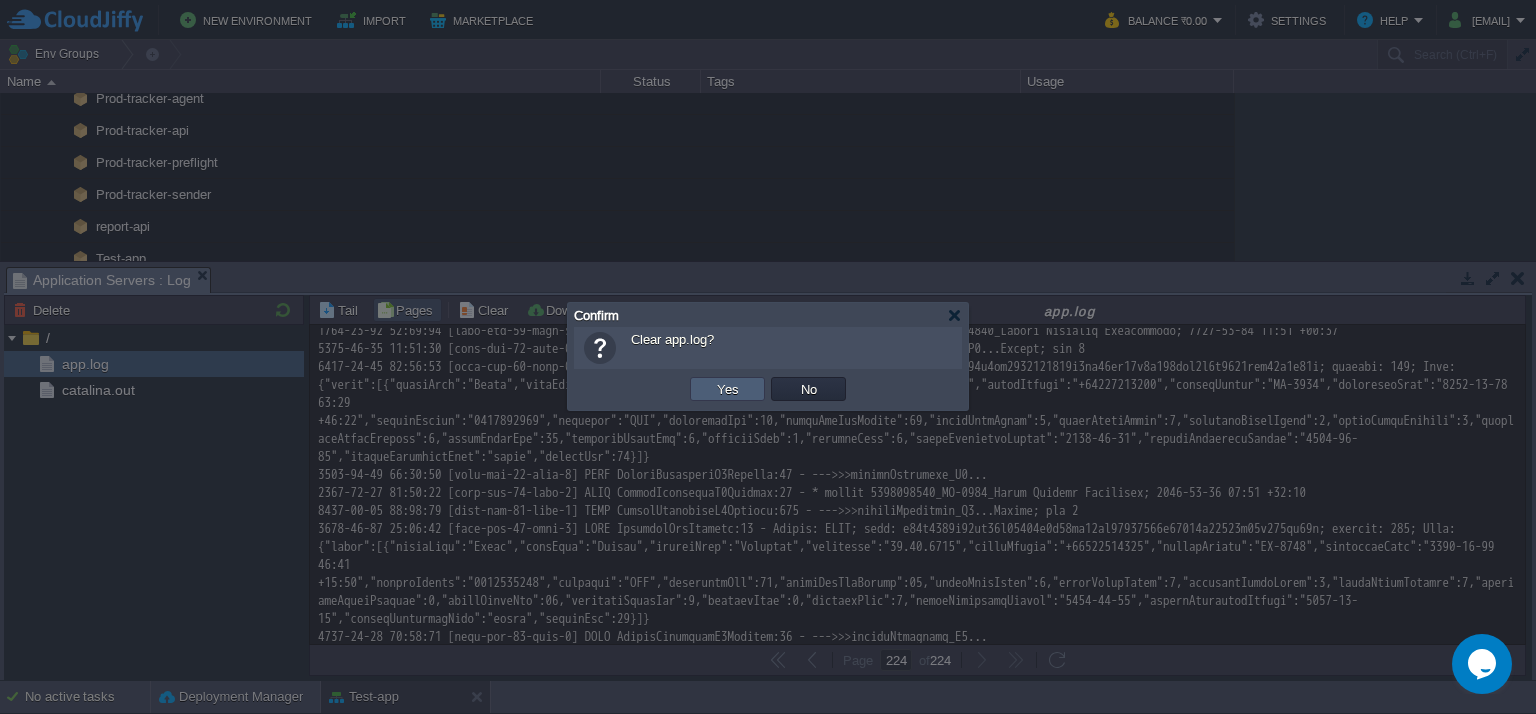 click on "Yes" at bounding box center [728, 389] 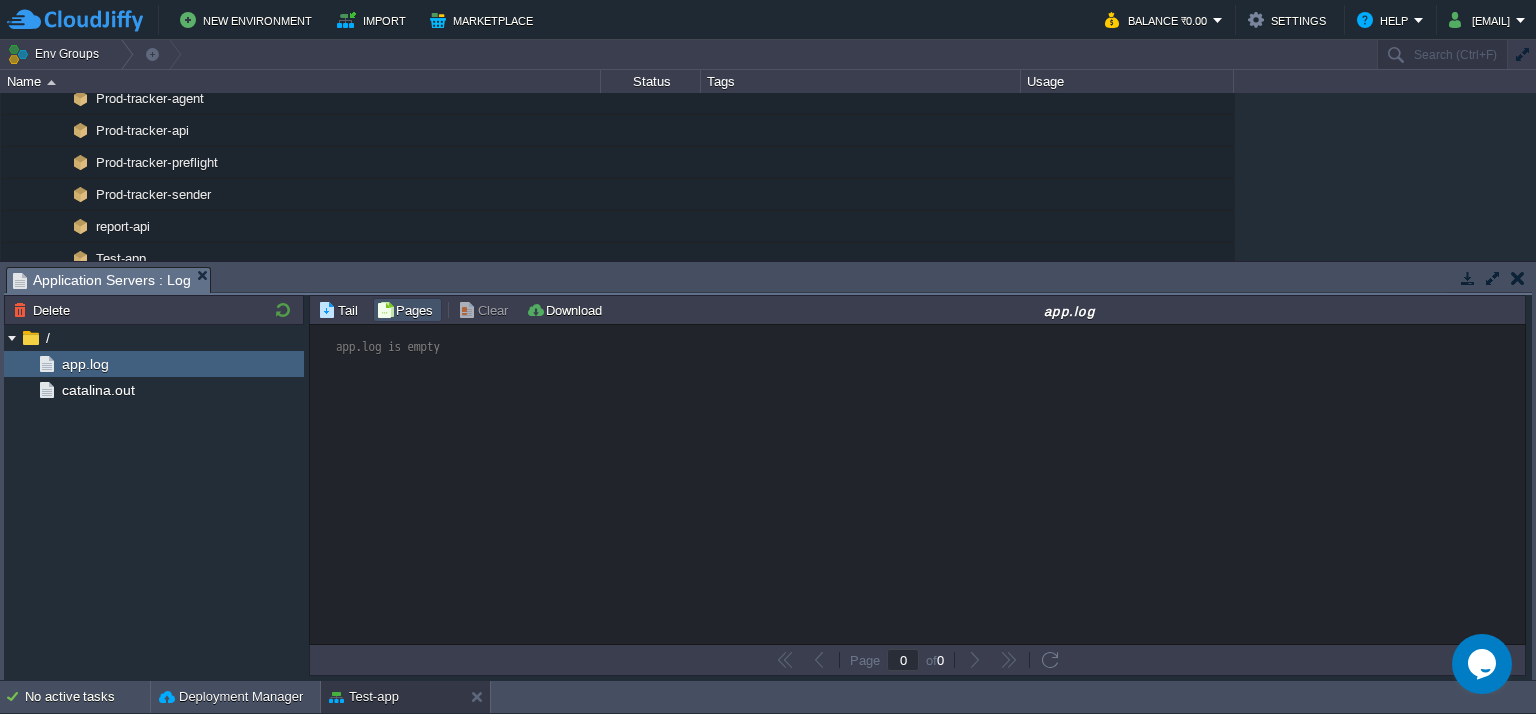 scroll, scrollTop: 0, scrollLeft: 0, axis: both 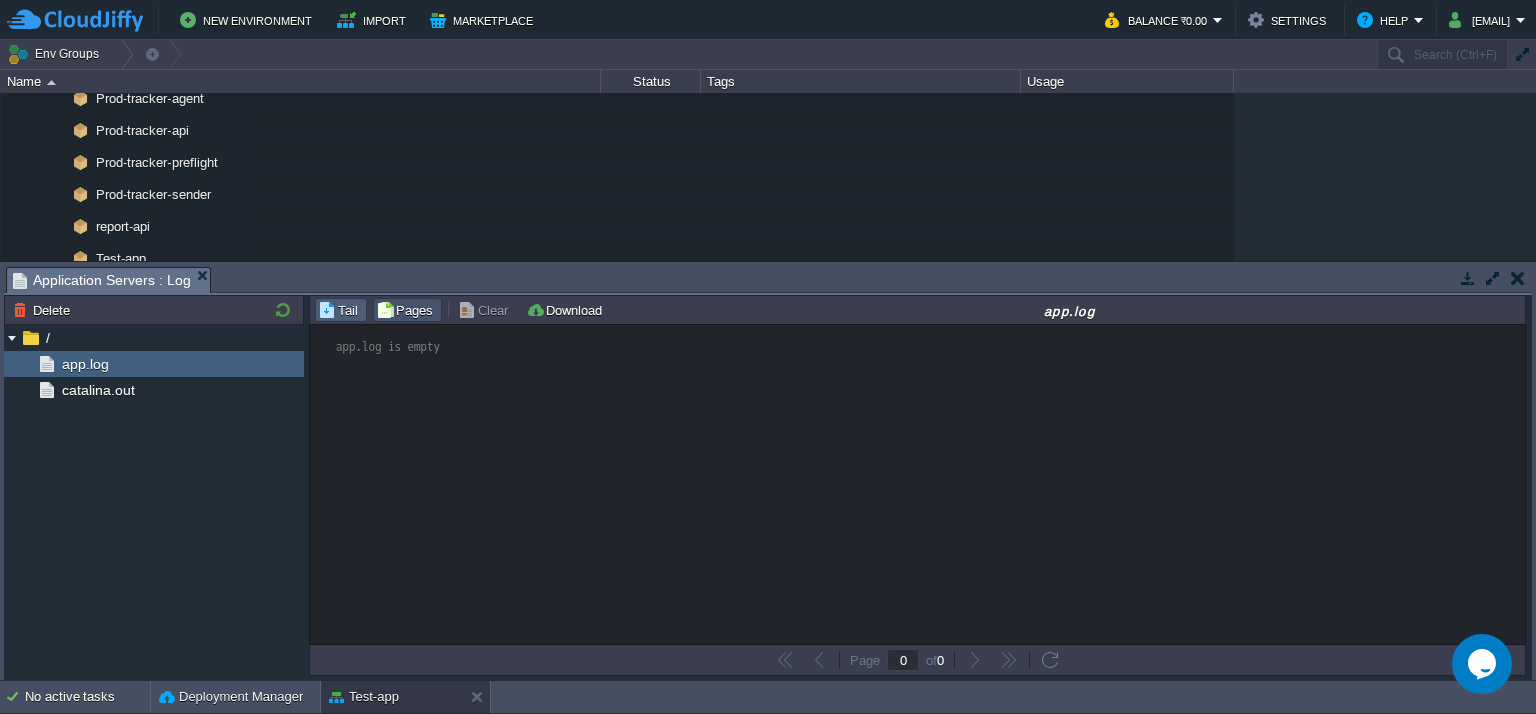 click on "Tail" at bounding box center (341, 310) 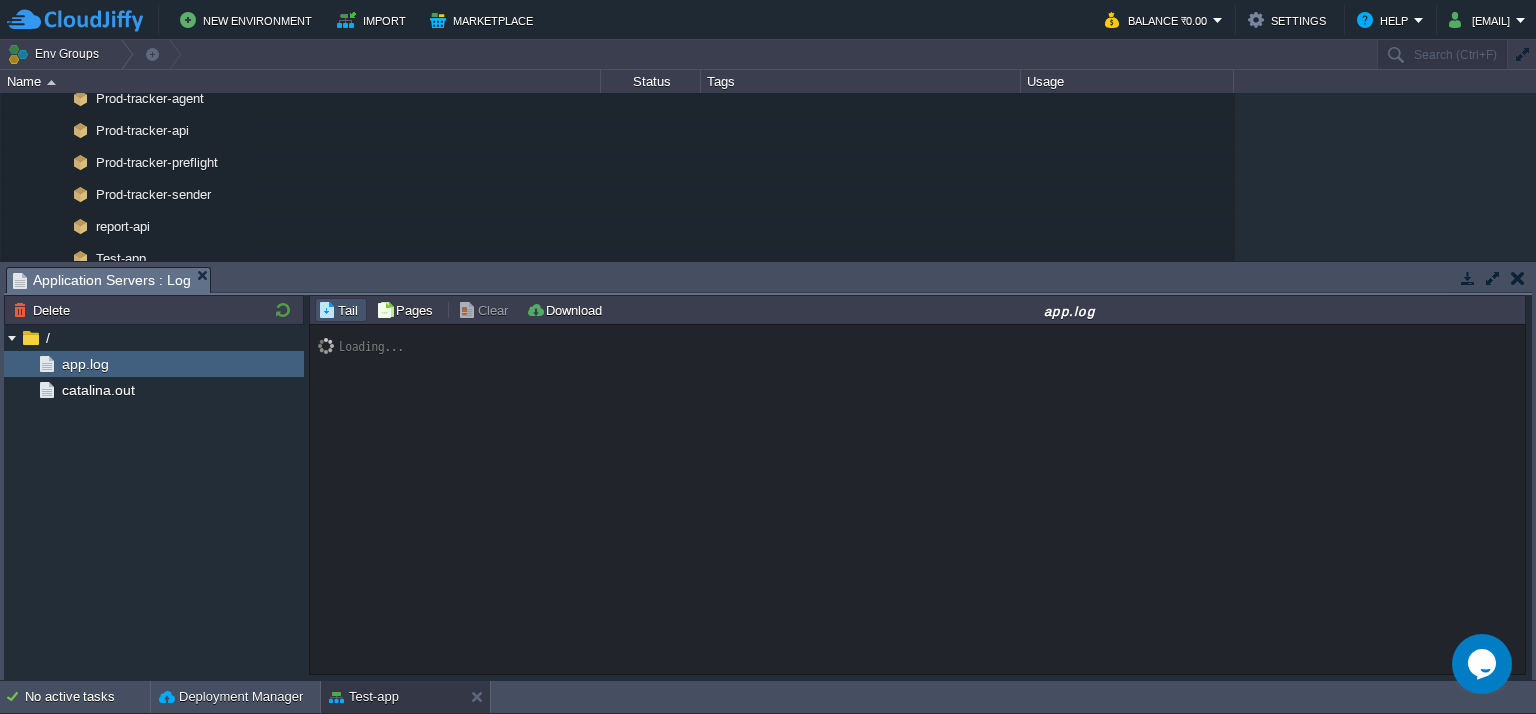 scroll, scrollTop: 319, scrollLeft: 0, axis: vertical 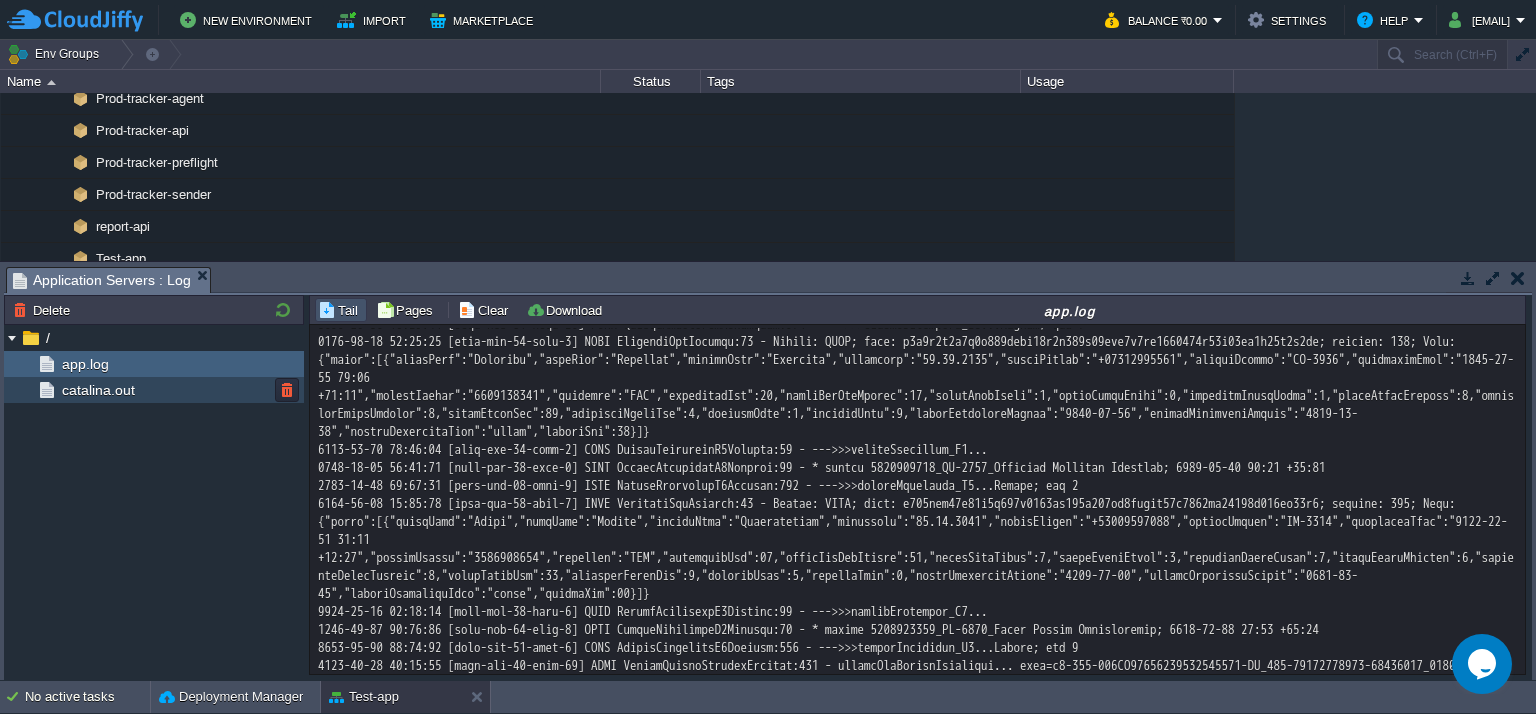 click on "catalina.out" at bounding box center [154, 390] 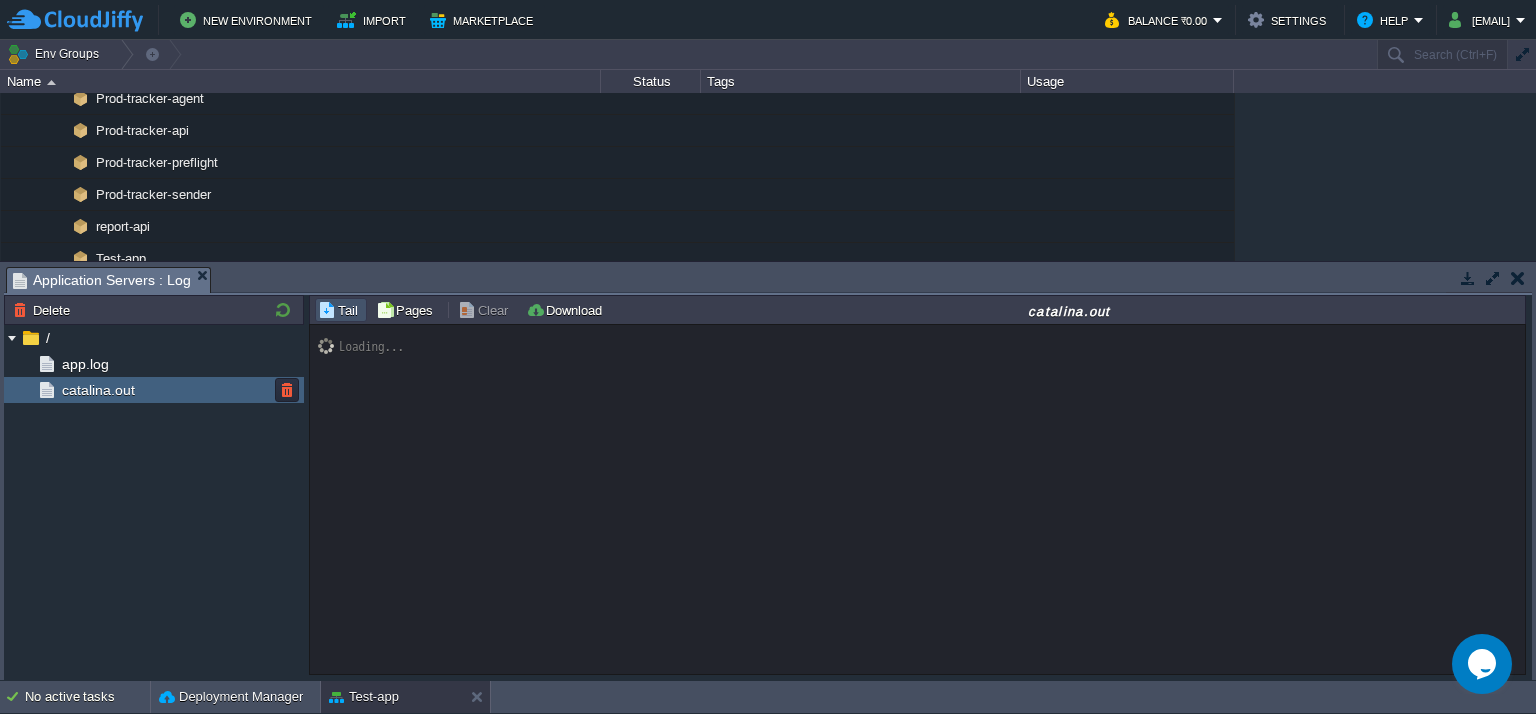 scroll, scrollTop: 0, scrollLeft: 0, axis: both 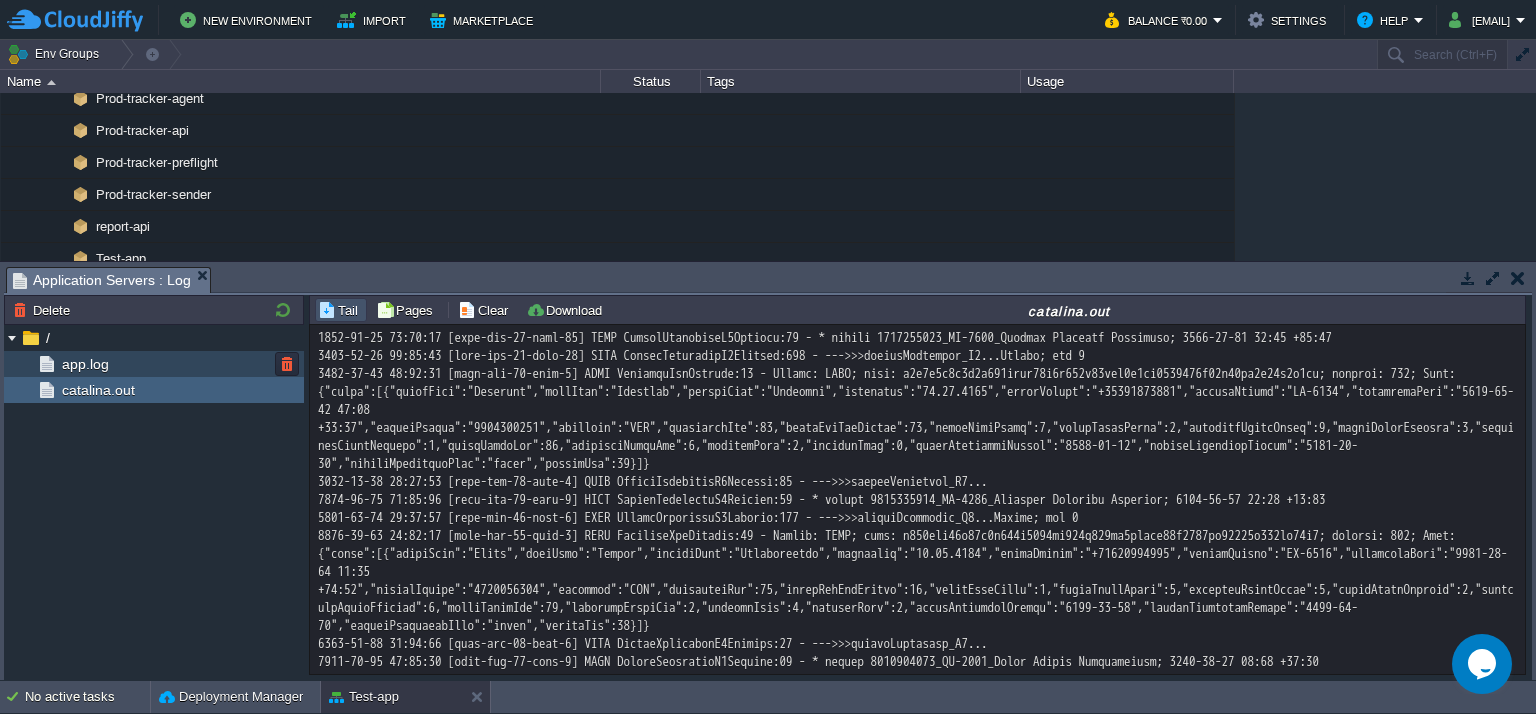 click on "app.log" at bounding box center [154, 364] 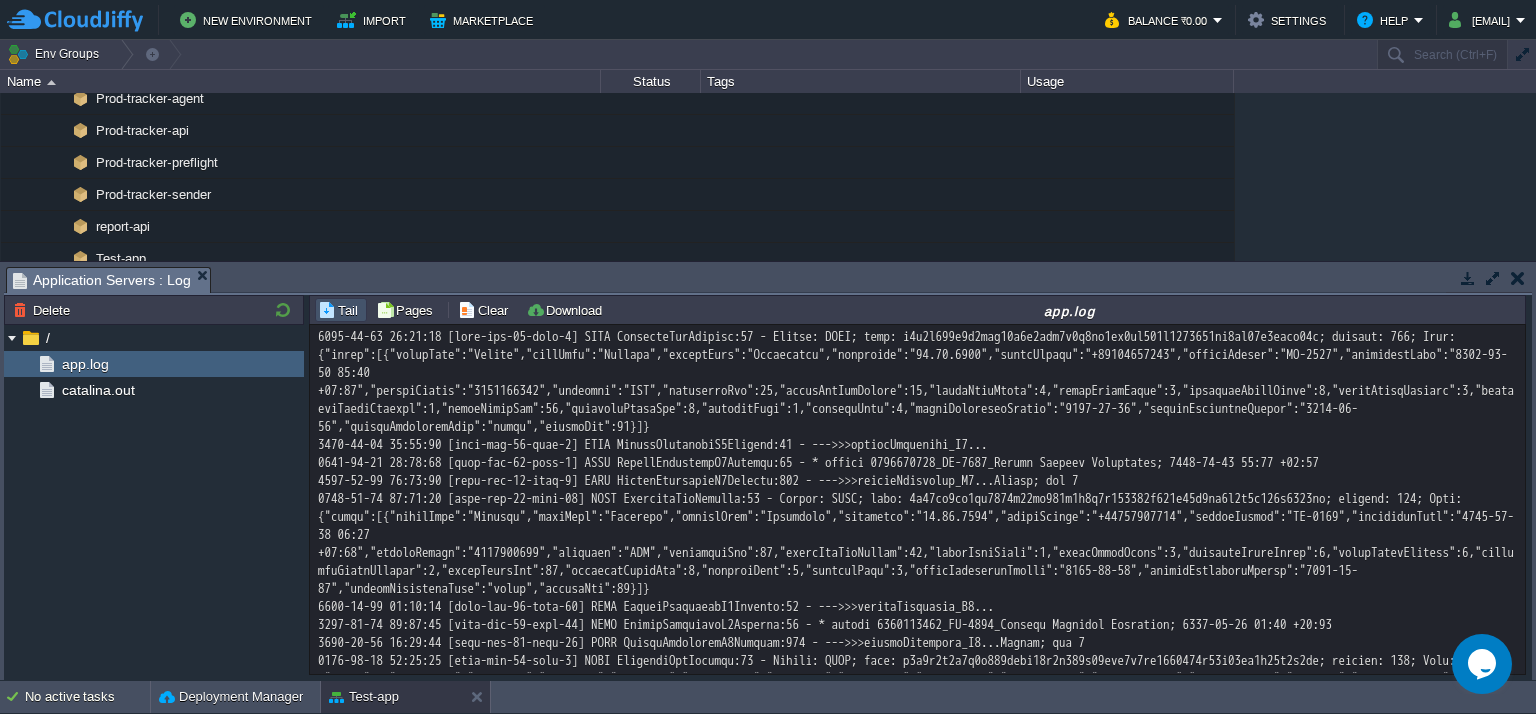 scroll, scrollTop: 319, scrollLeft: 0, axis: vertical 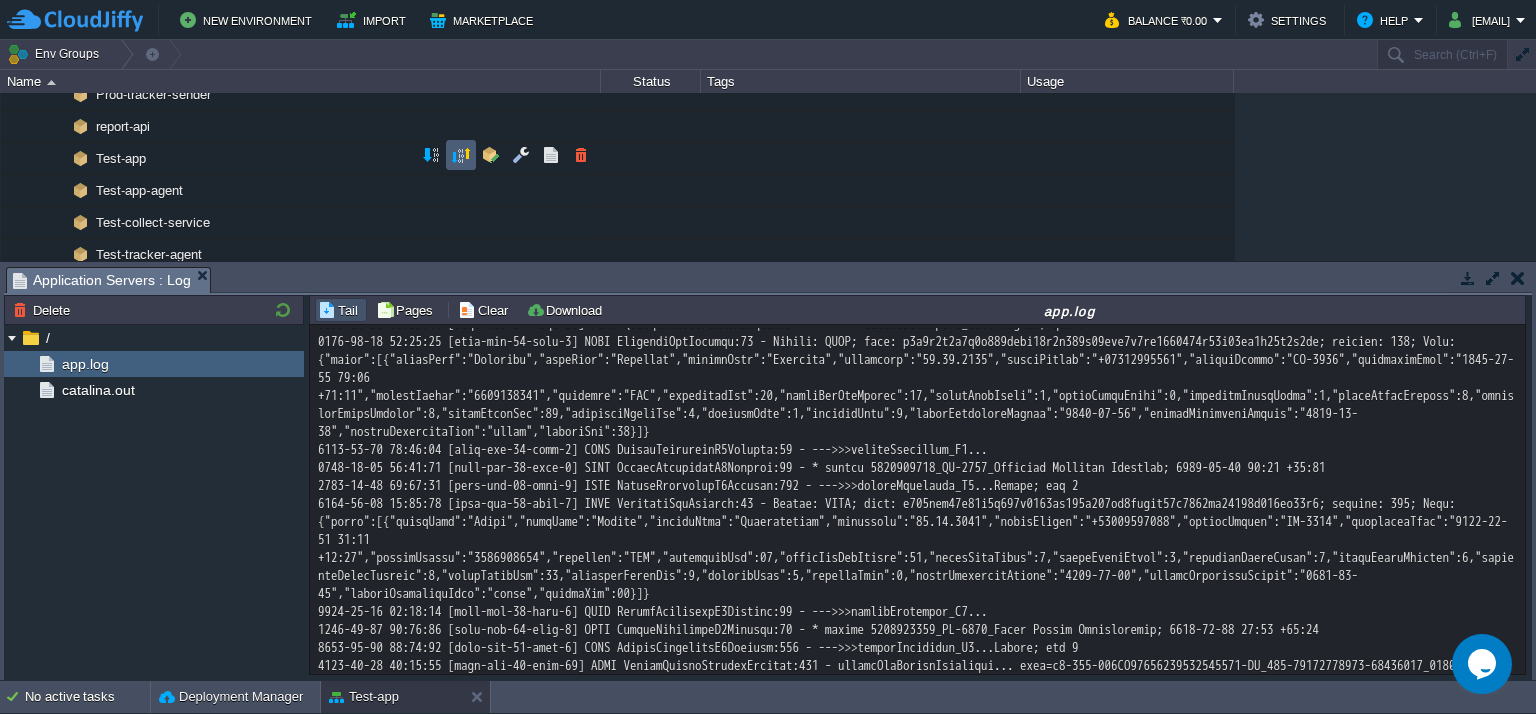 click at bounding box center (461, 155) 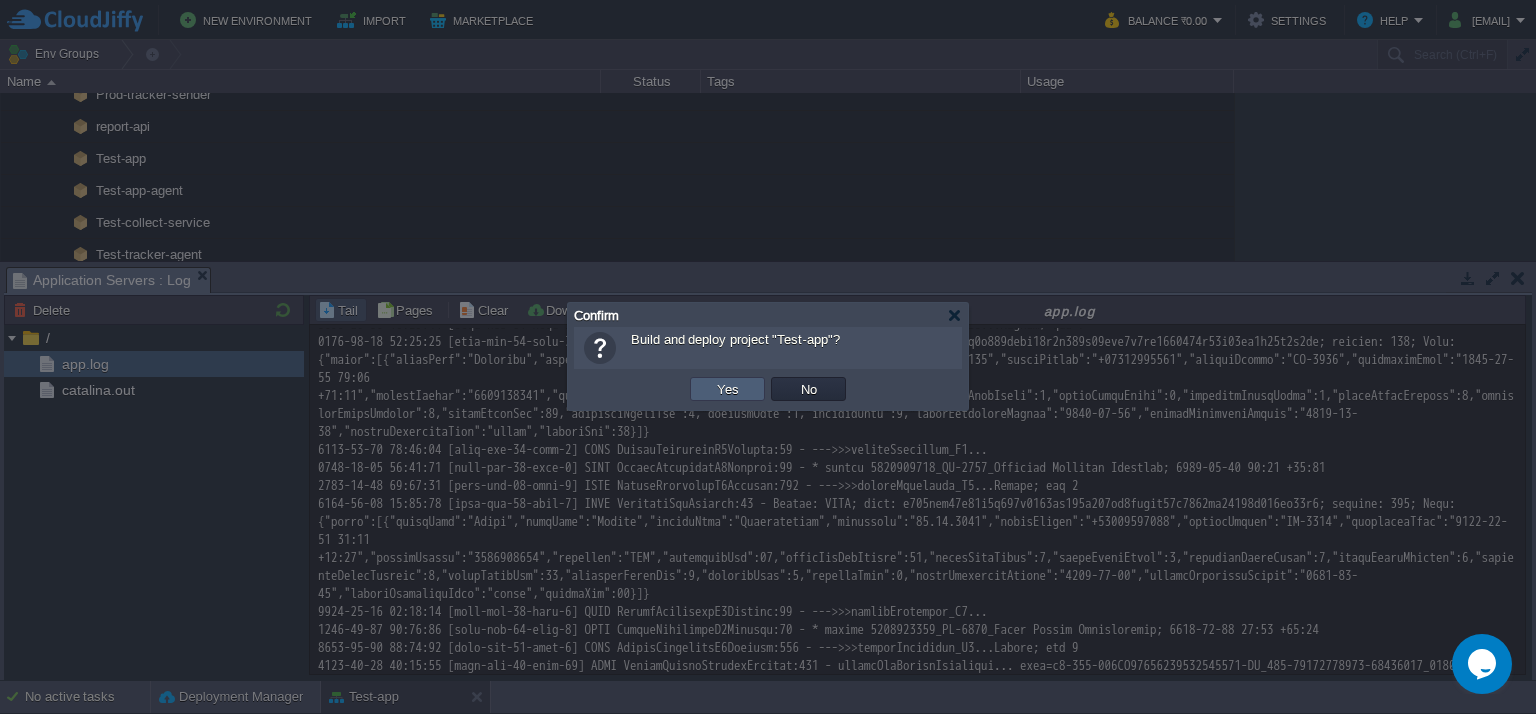 click on "Yes" at bounding box center [727, 389] 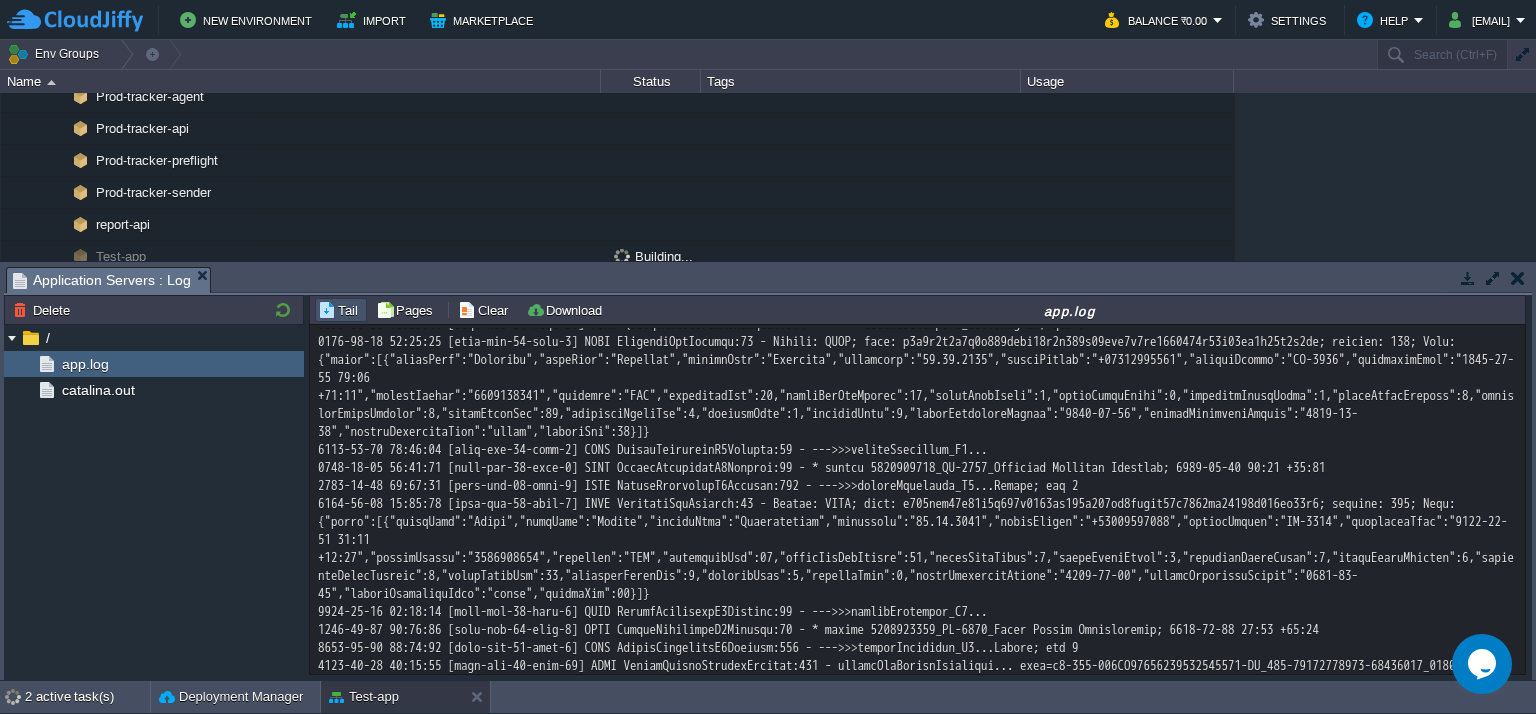 scroll, scrollTop: 410, scrollLeft: 0, axis: vertical 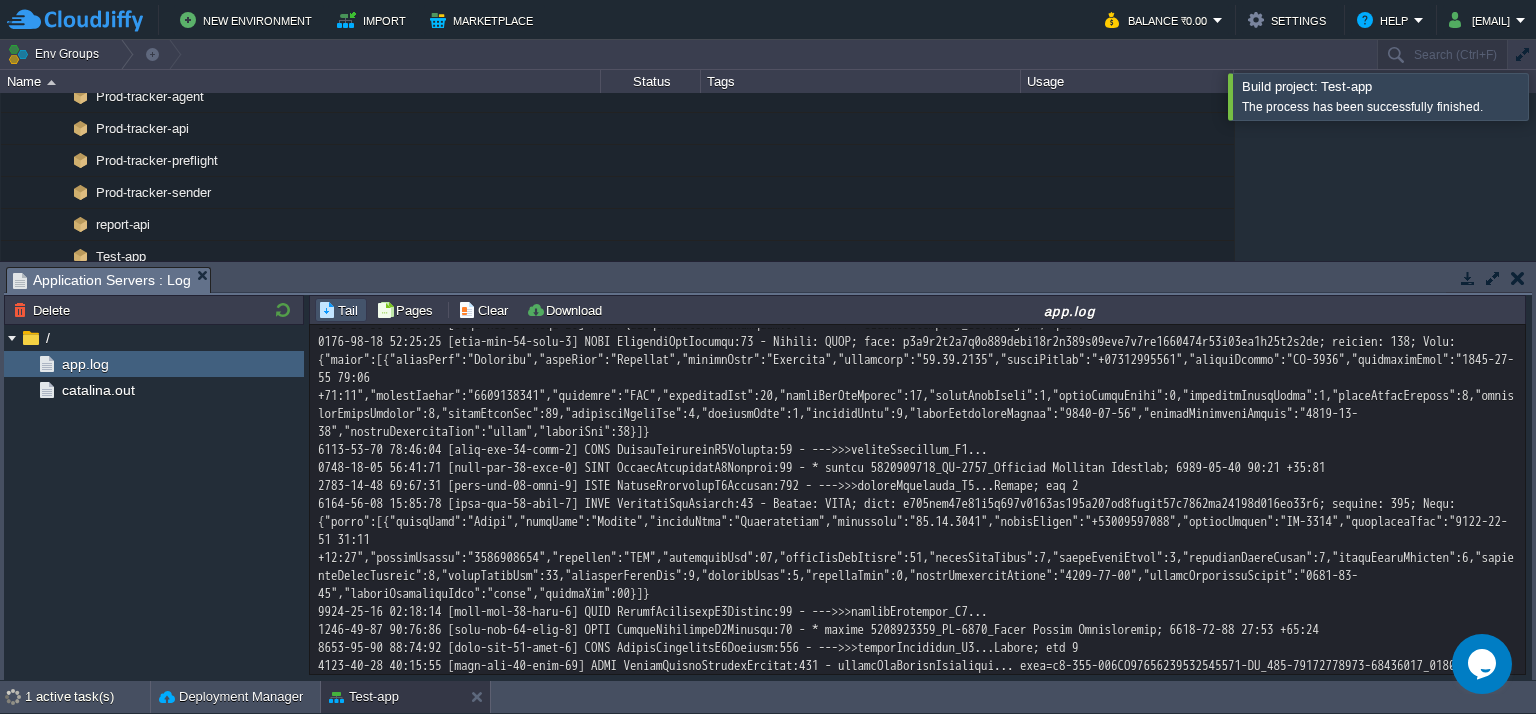 drag, startPoint x: 1140, startPoint y: 631, endPoint x: 1207, endPoint y: 630, distance: 67.00746 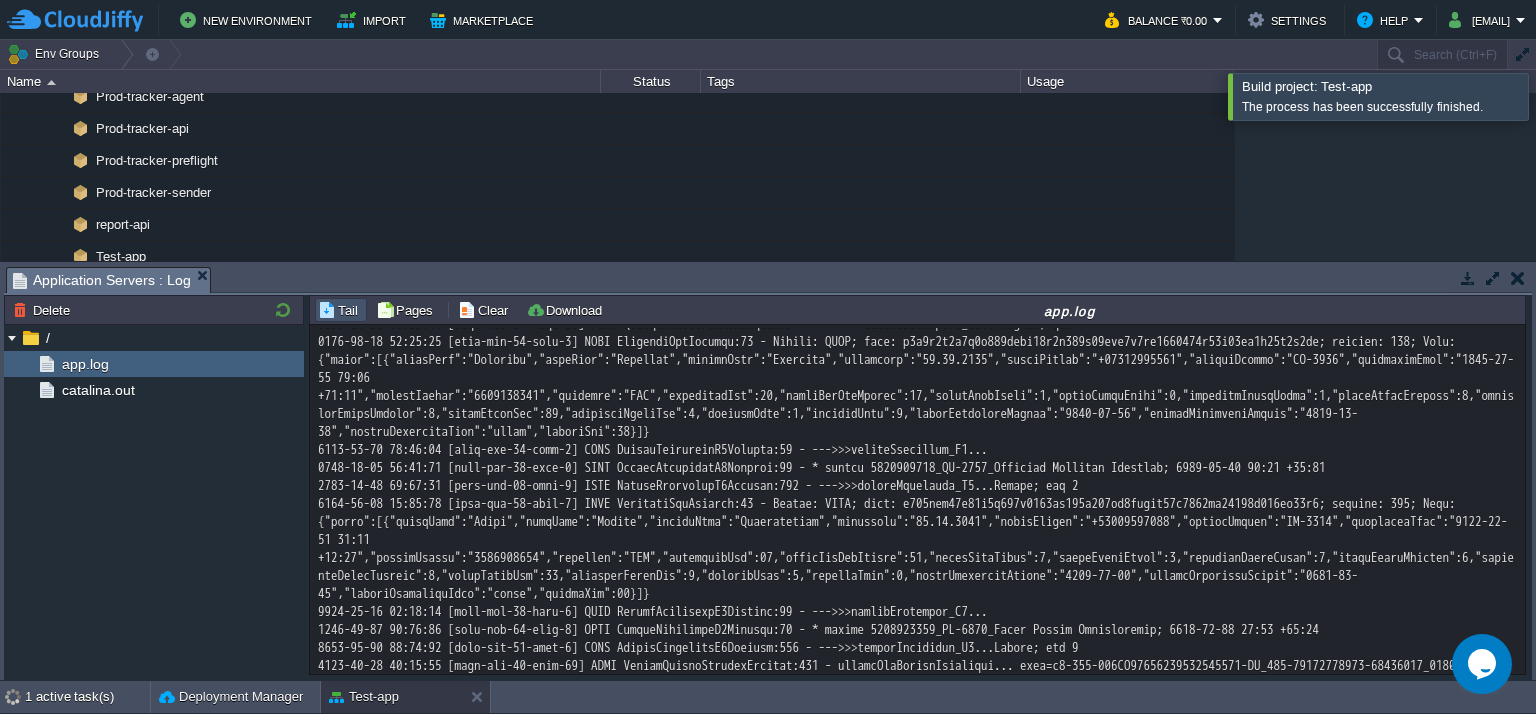 copy on "cancel id=" 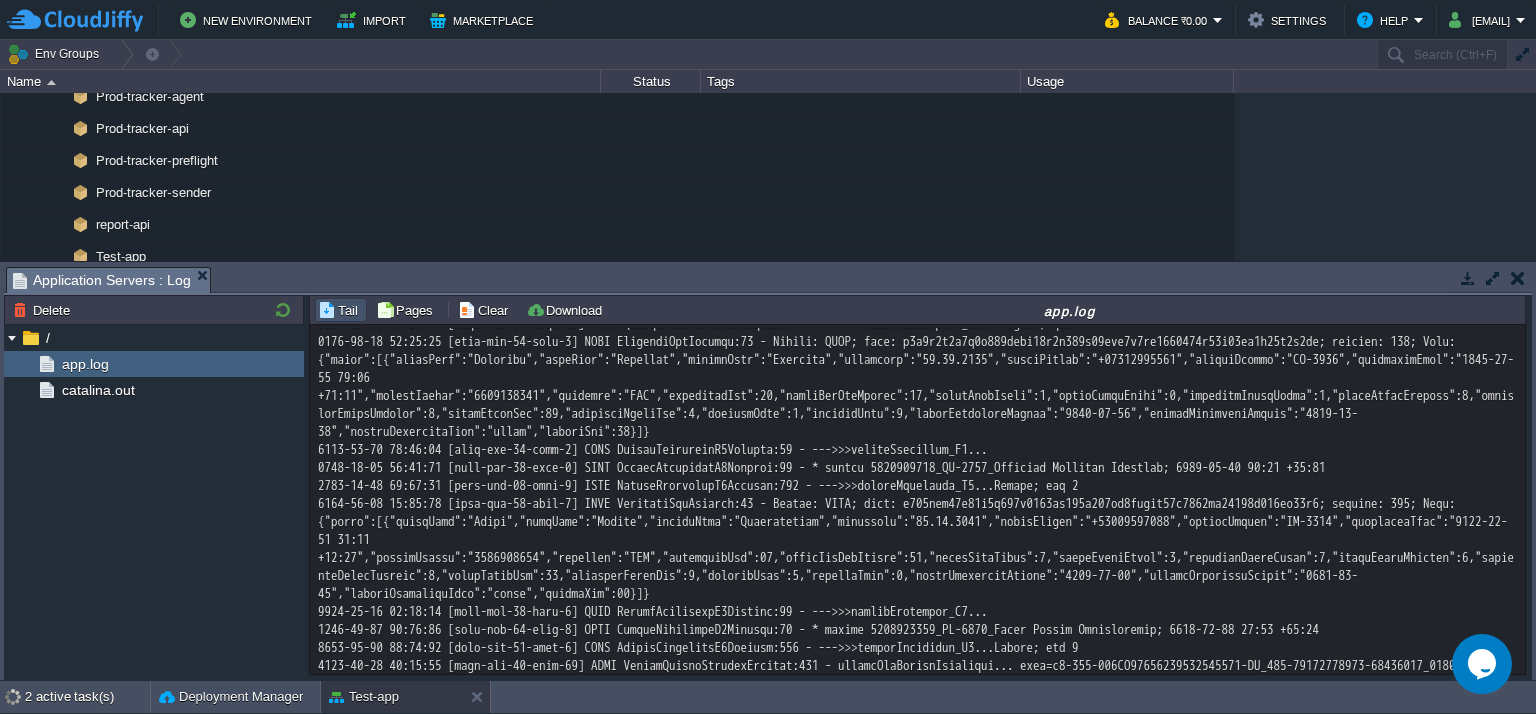 scroll, scrollTop: 1591, scrollLeft: 0, axis: vertical 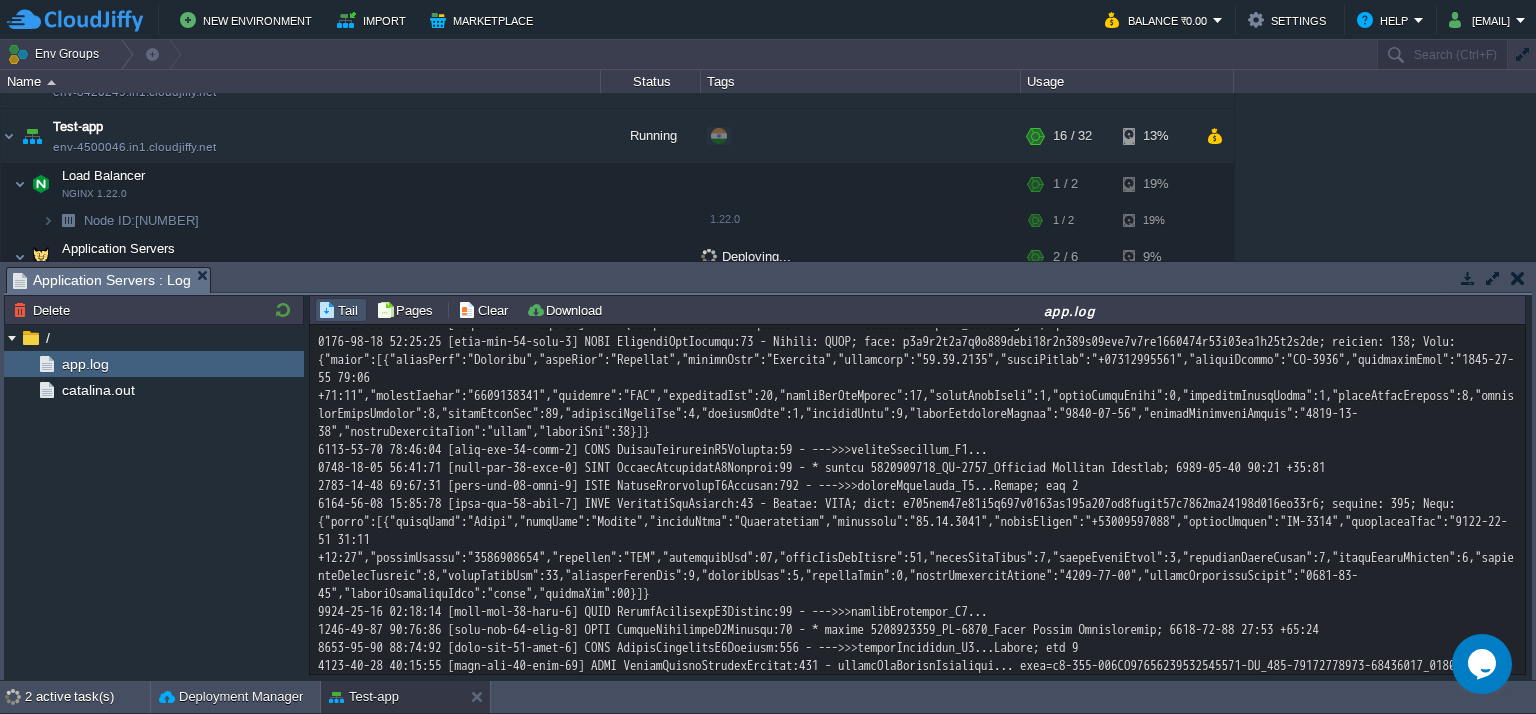 click at bounding box center [918, 378] 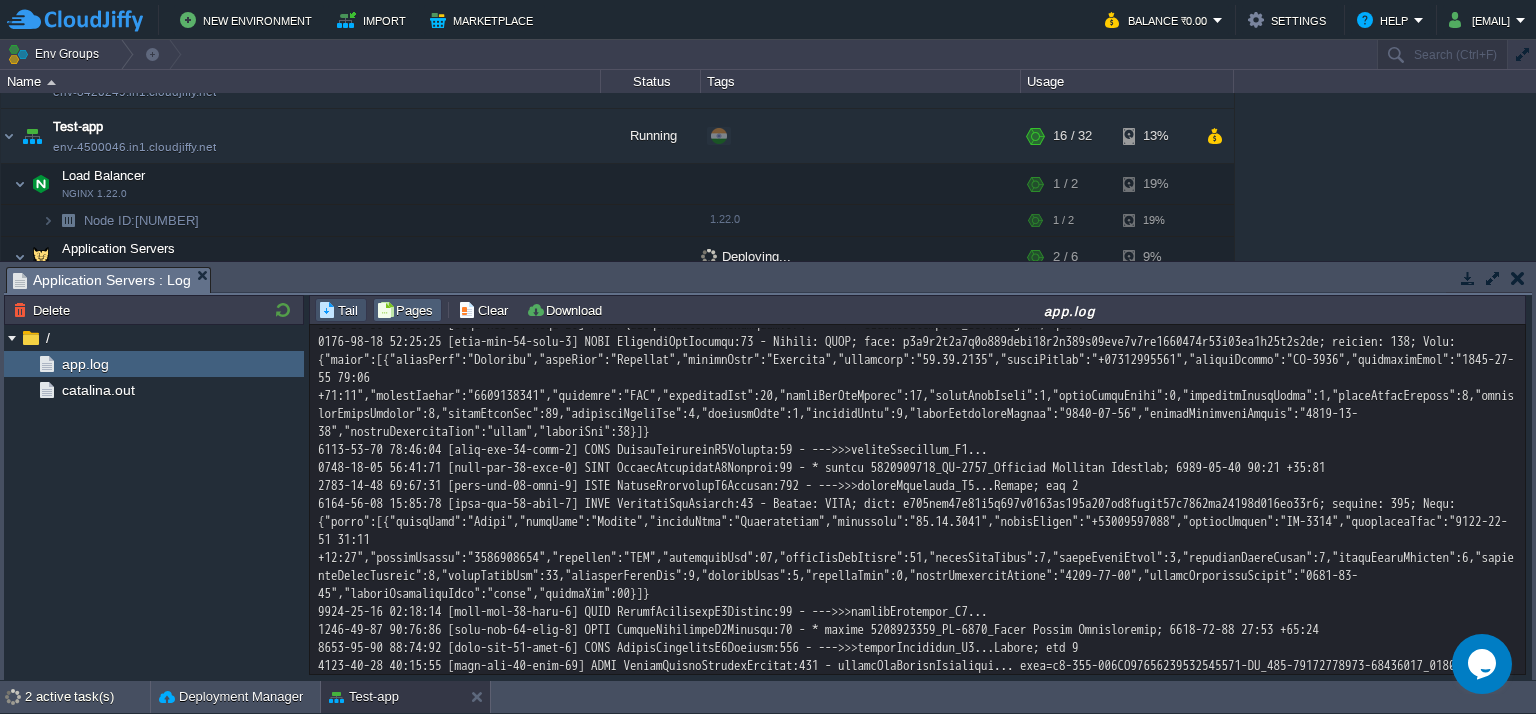 click on "Pages" at bounding box center [407, 310] 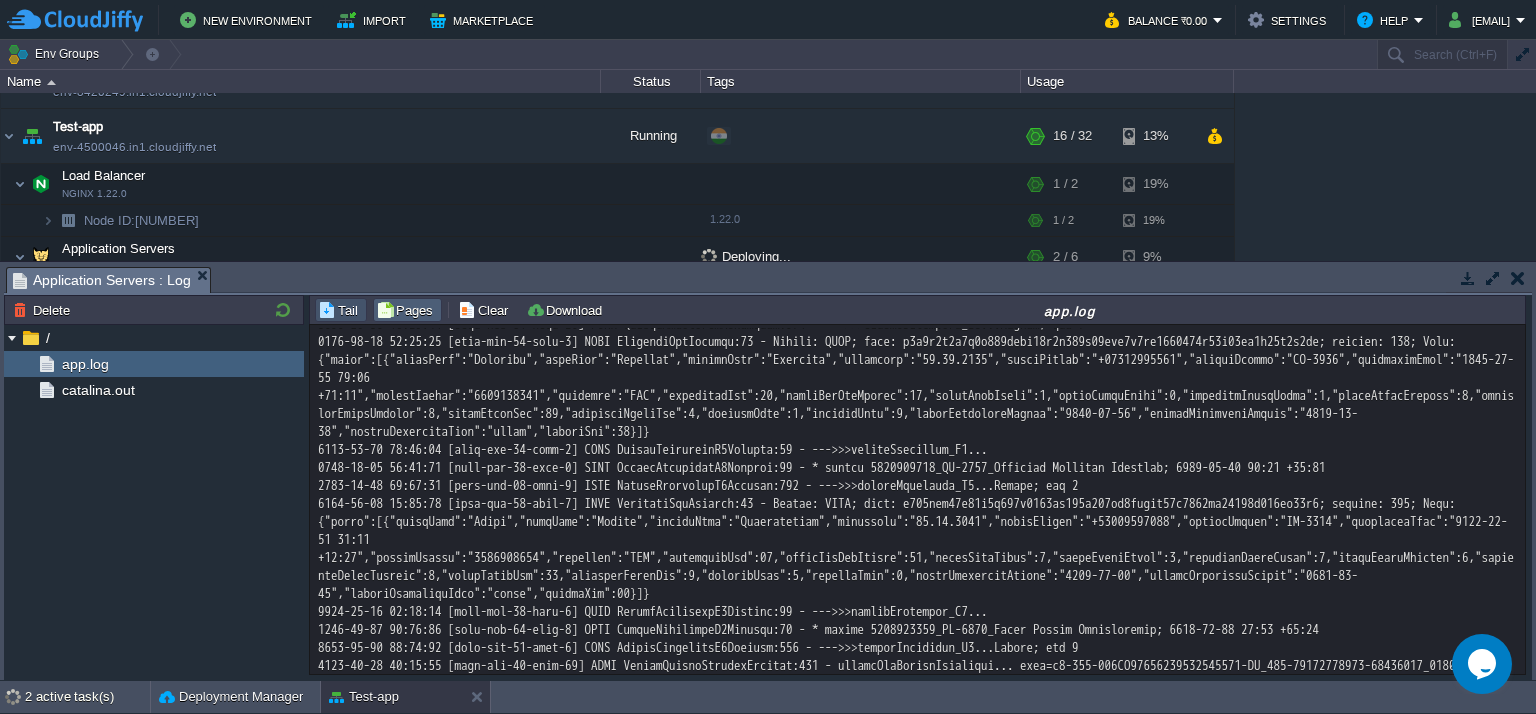 type on "1" 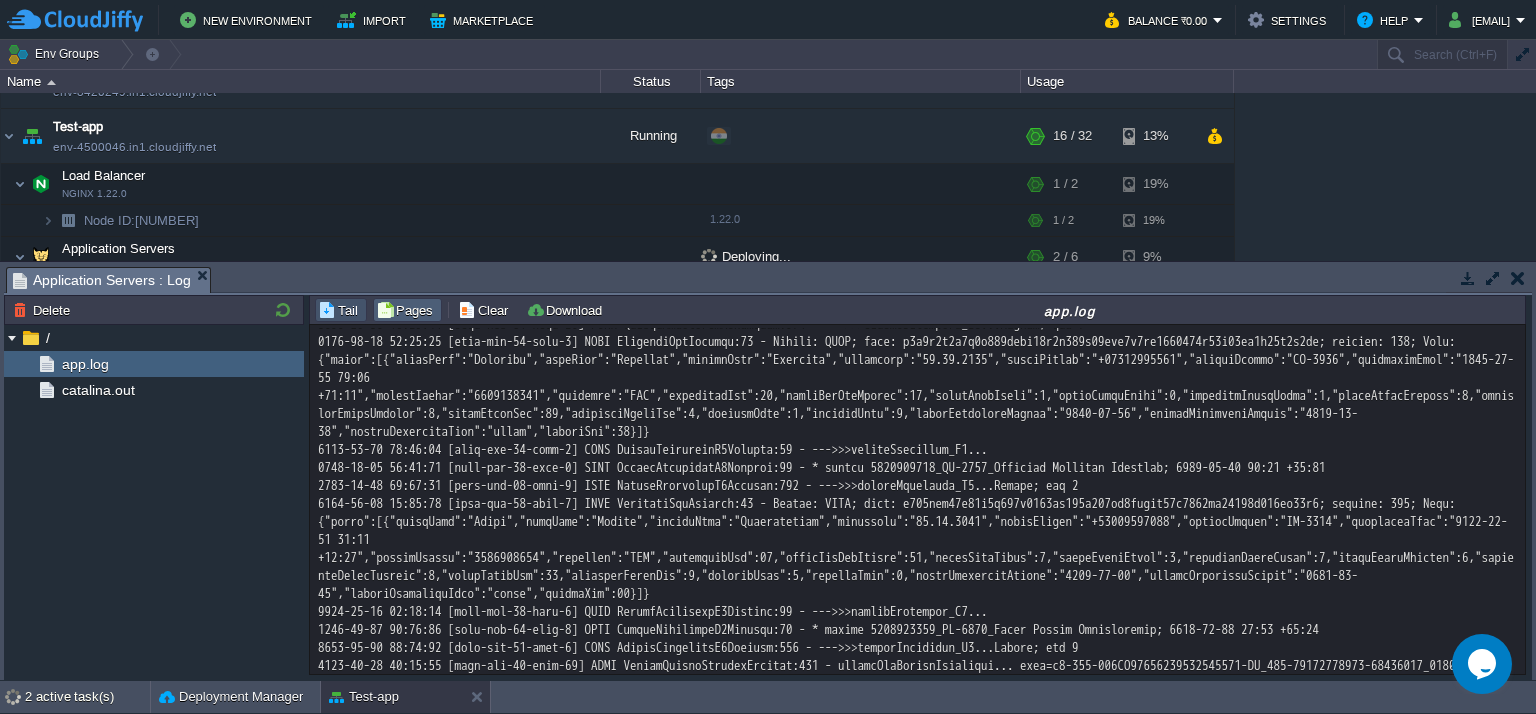 scroll, scrollTop: 323, scrollLeft: 0, axis: vertical 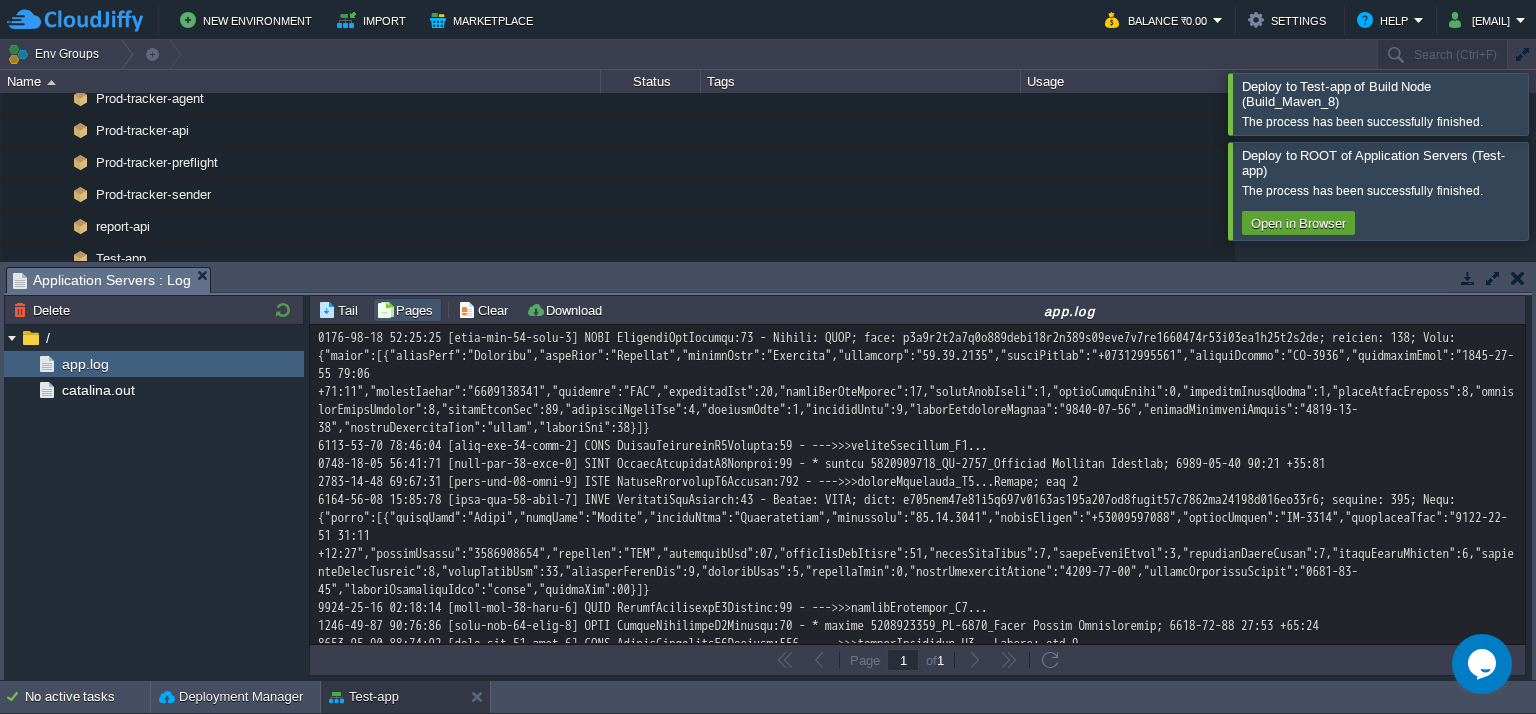 click at bounding box center (1560, 103) 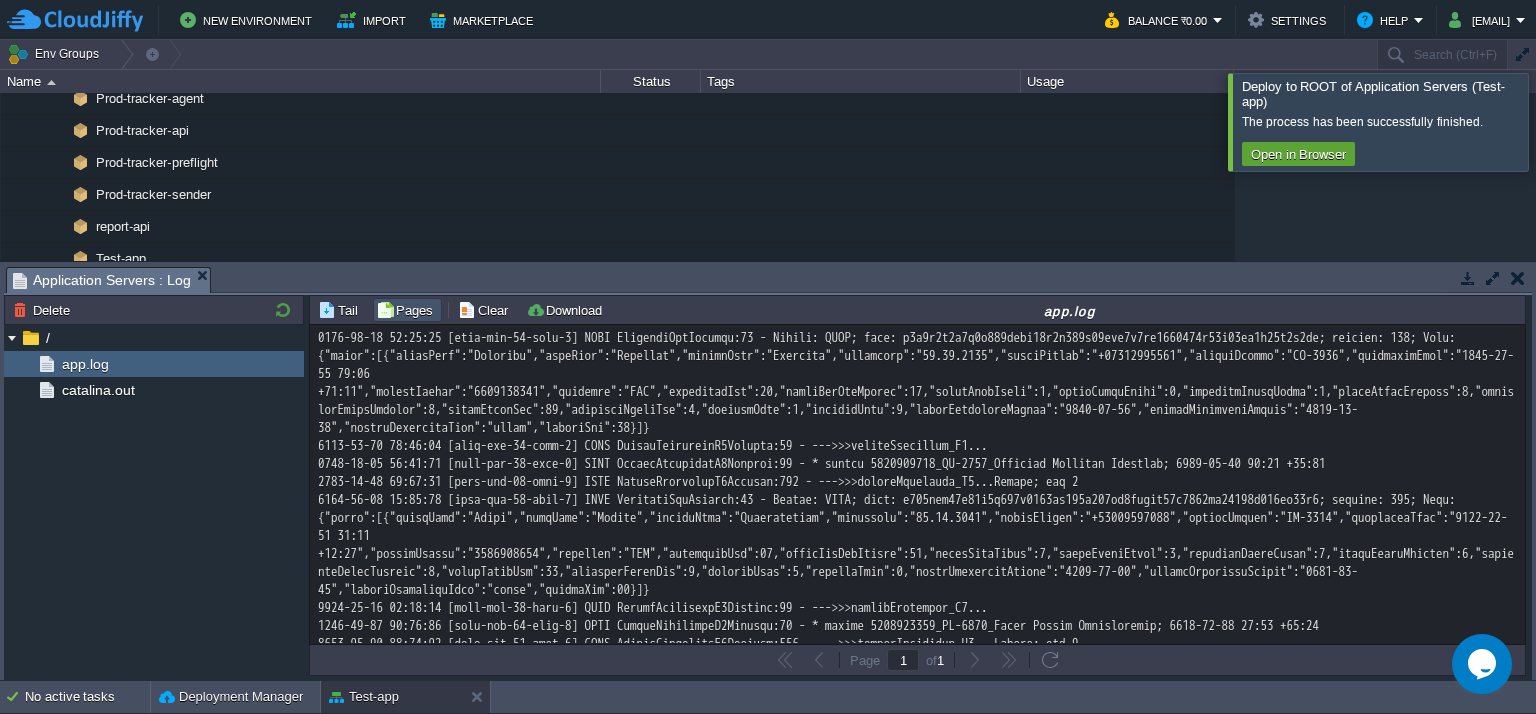 click at bounding box center [1560, 121] 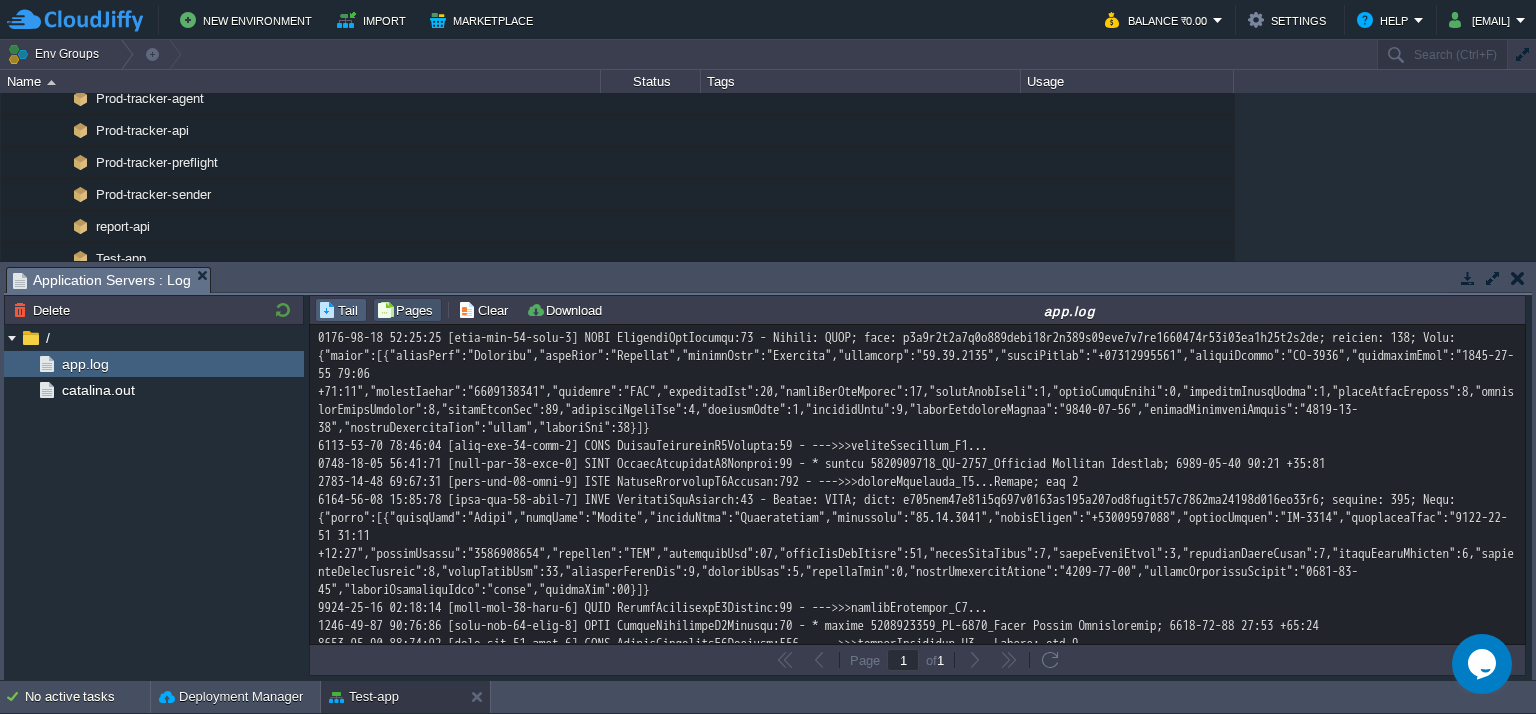 click on "Tail" at bounding box center [341, 310] 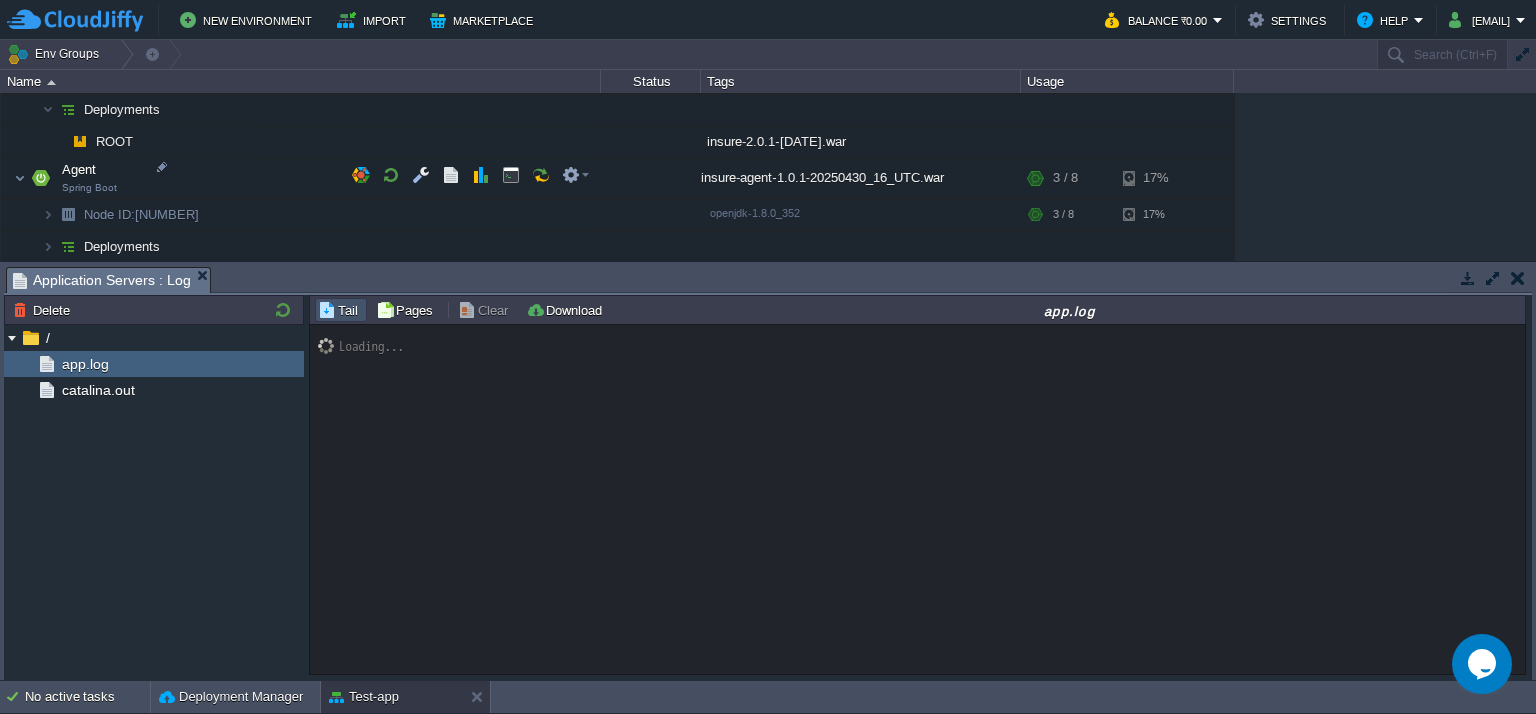 scroll, scrollTop: 1806, scrollLeft: 0, axis: vertical 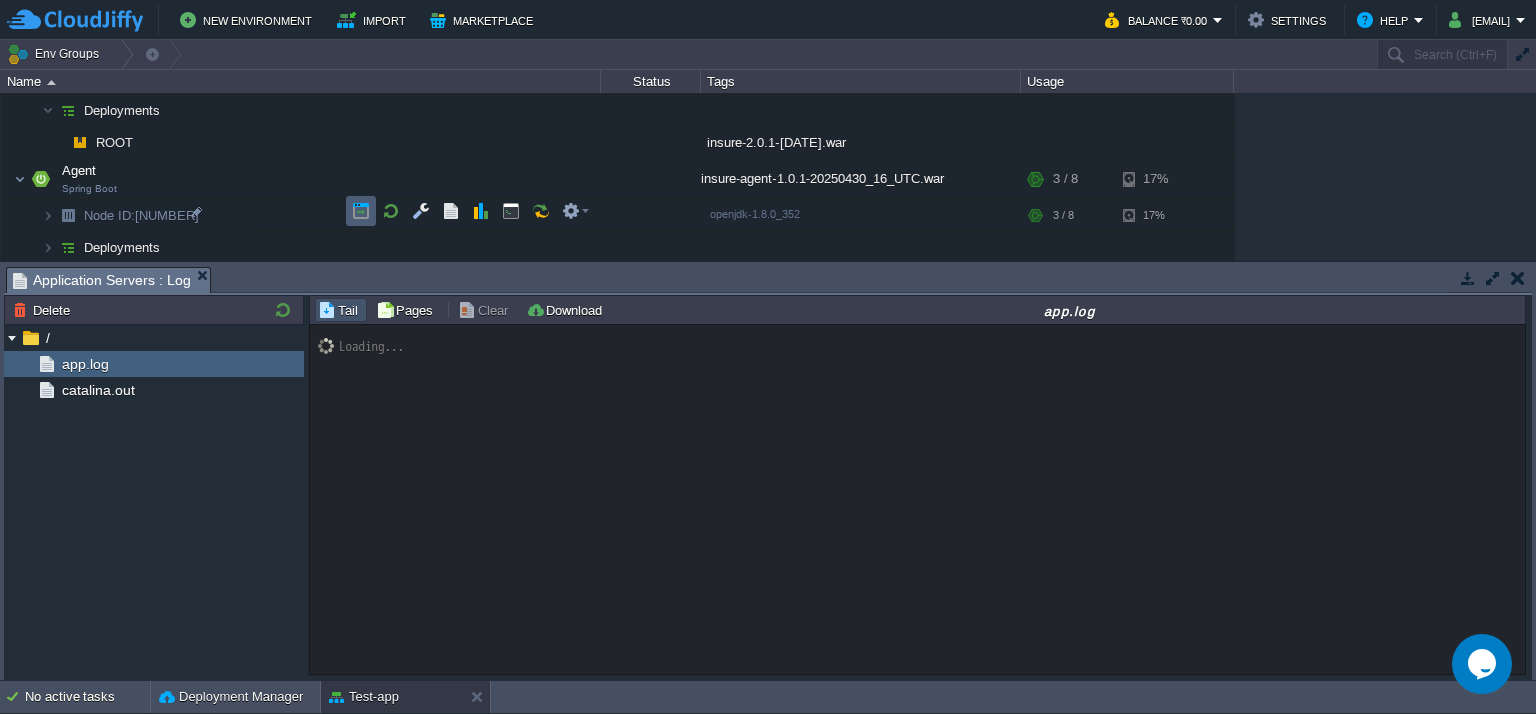 click at bounding box center (361, 211) 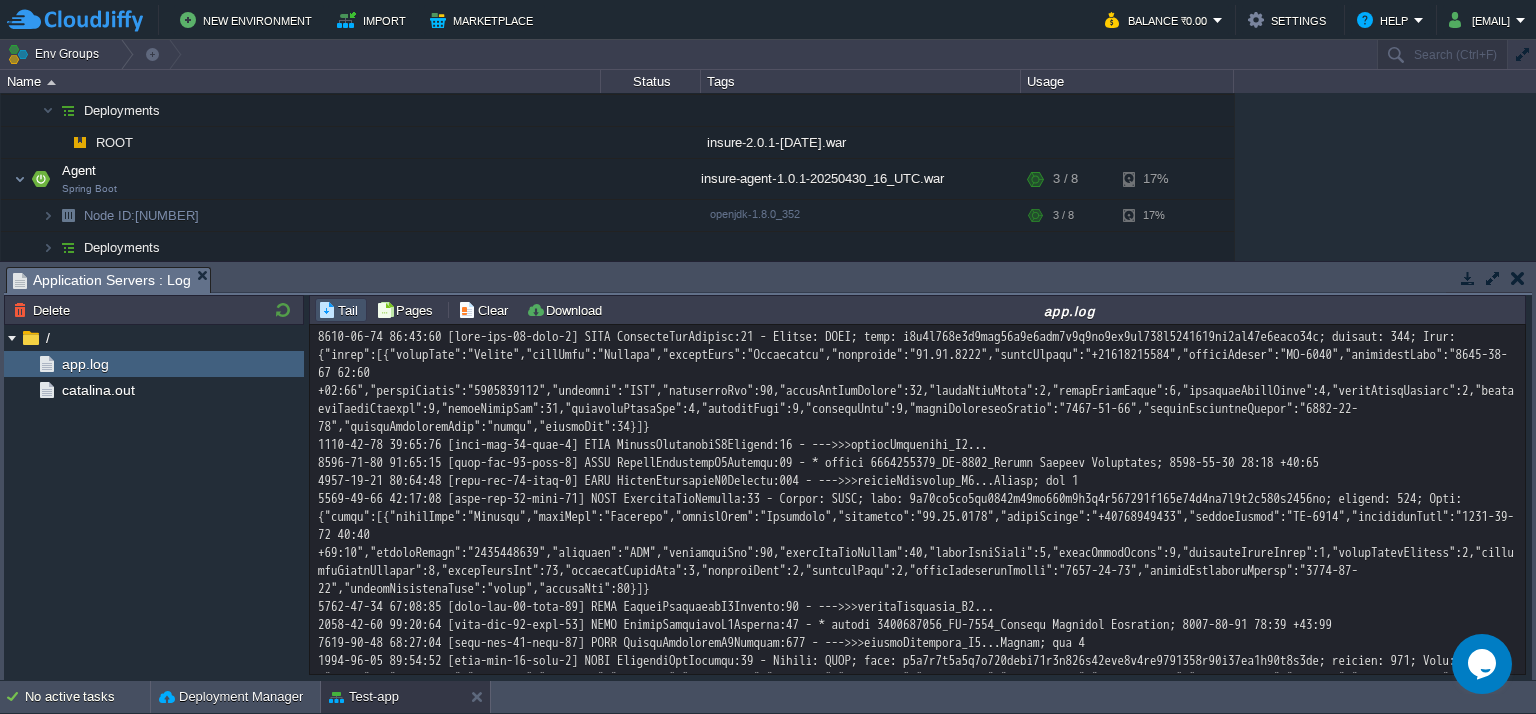 scroll, scrollTop: 806, scrollLeft: 0, axis: vertical 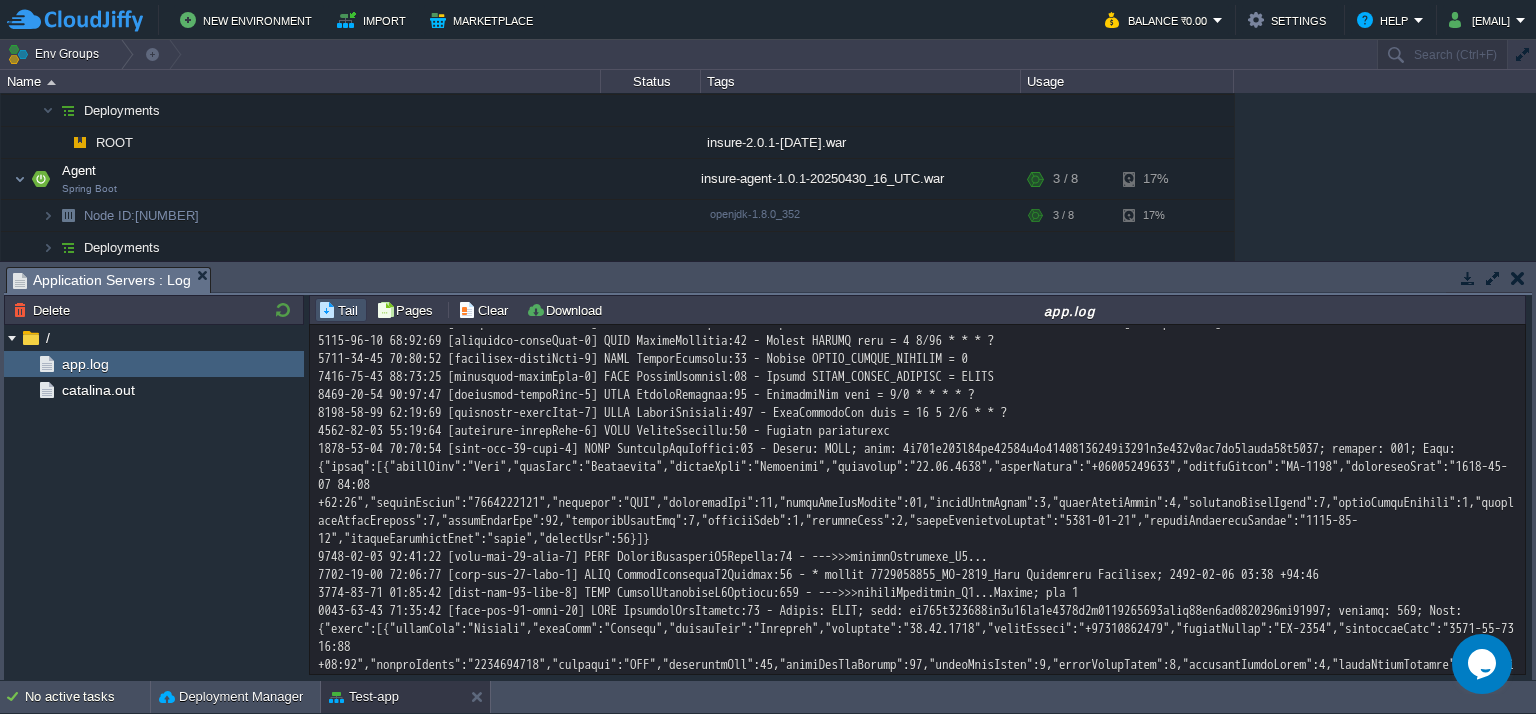 click at bounding box center (918, 179) 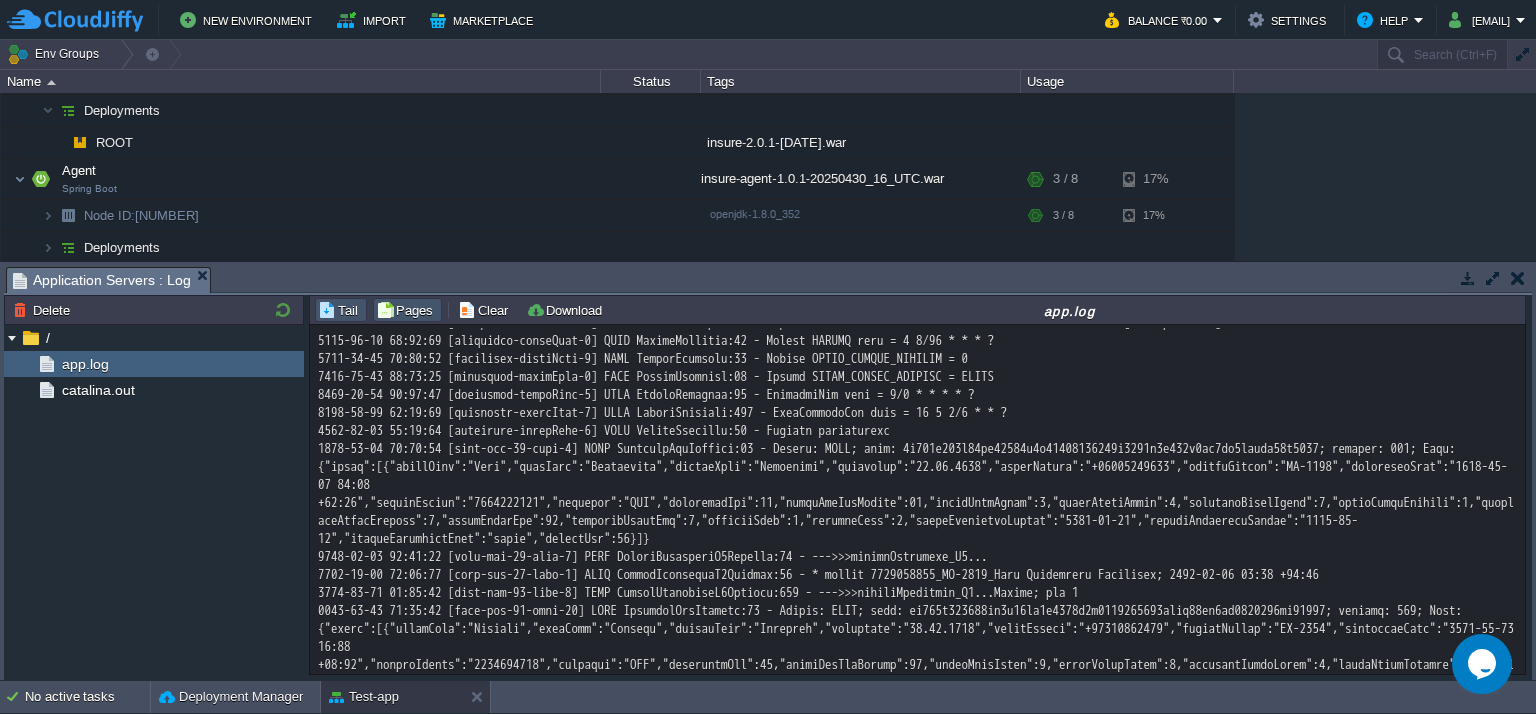 click on "Pages" at bounding box center [407, 310] 